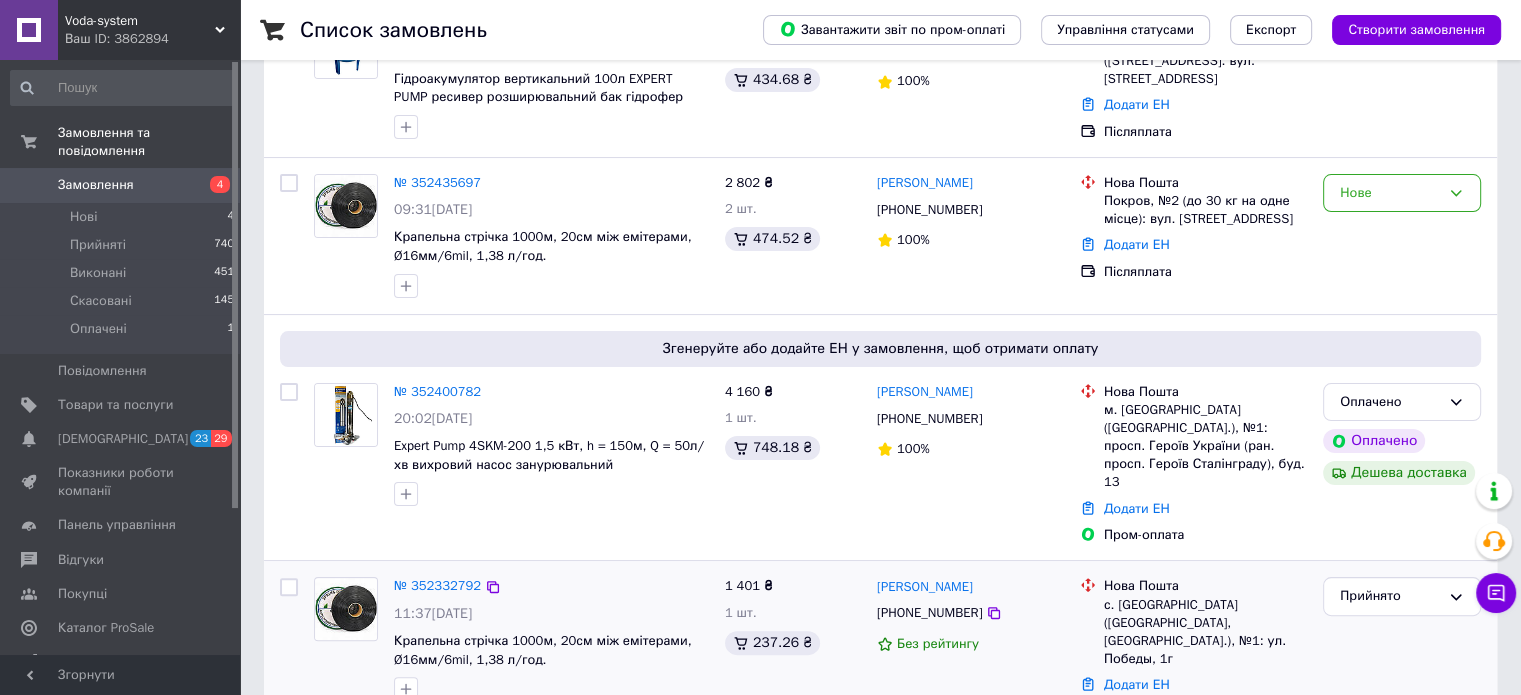 scroll, scrollTop: 500, scrollLeft: 0, axis: vertical 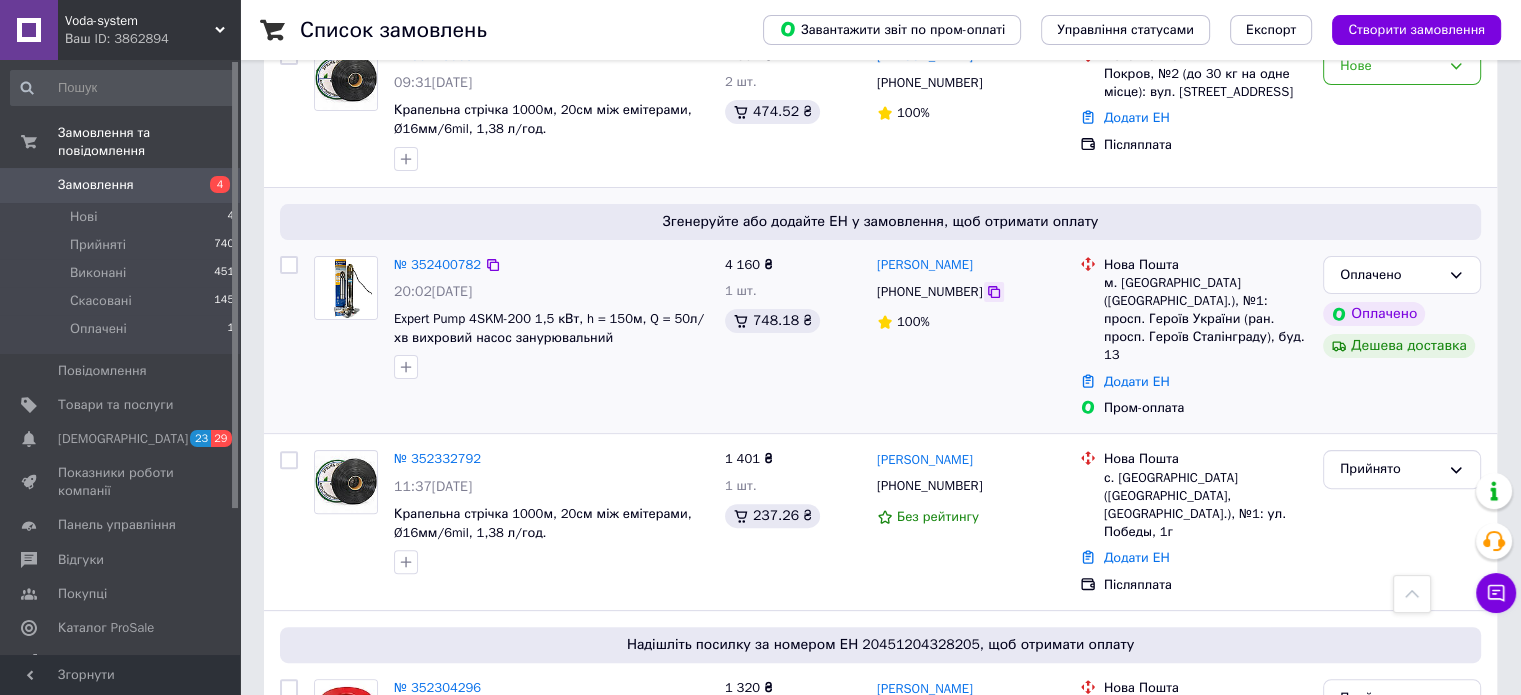 click 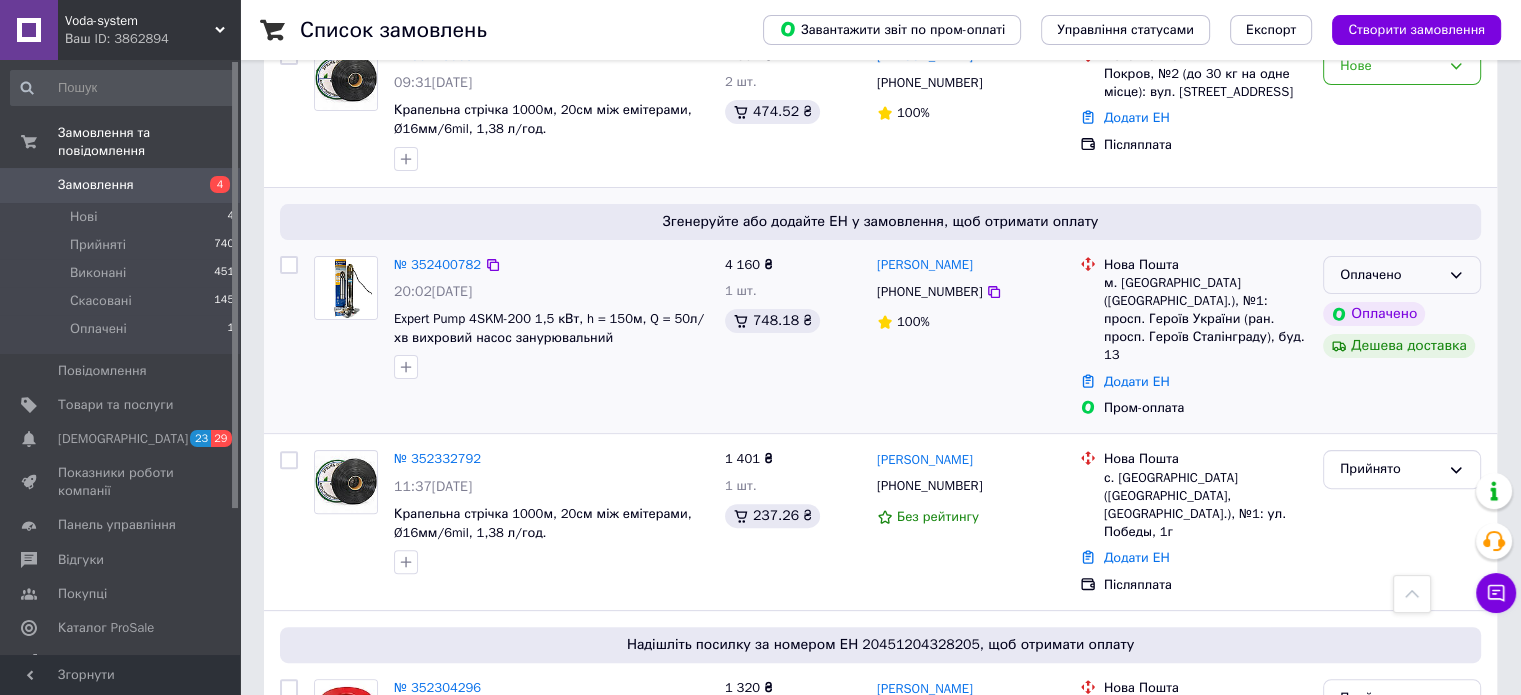 click 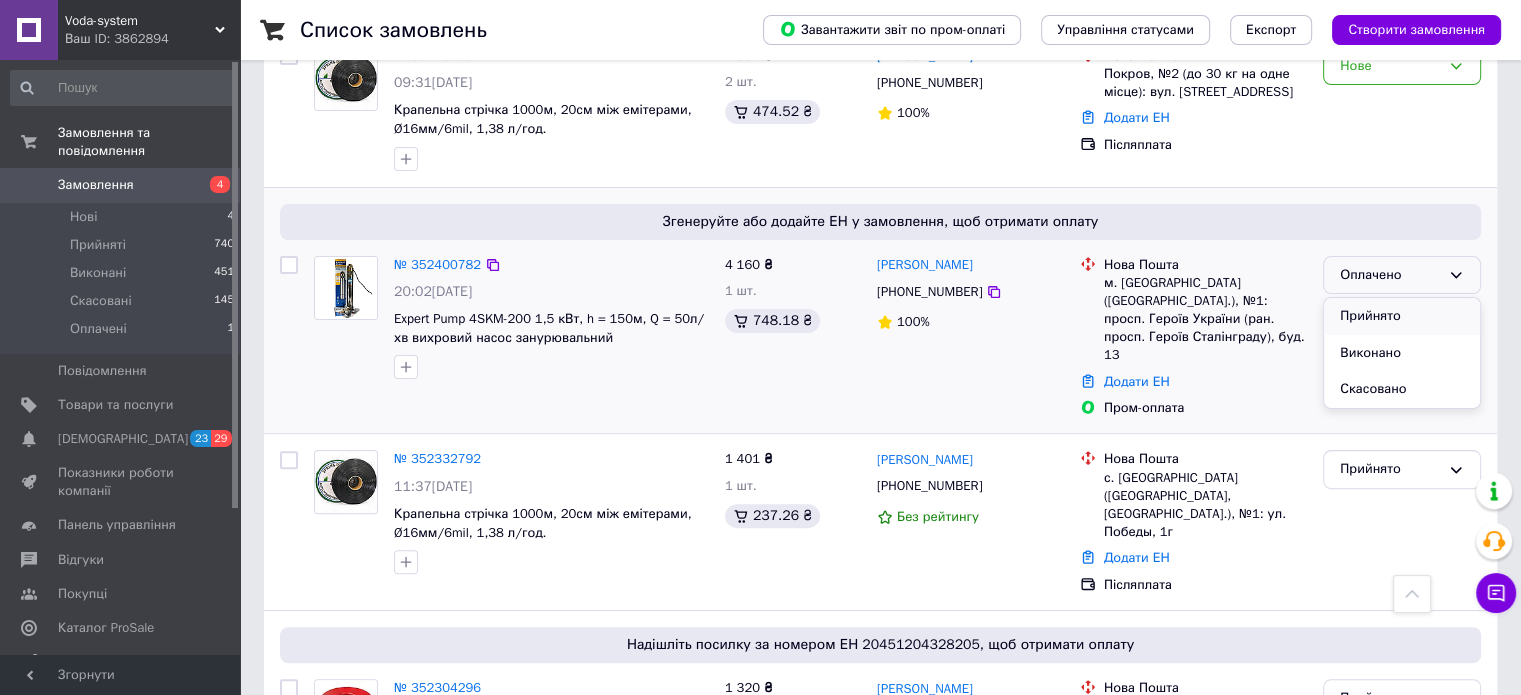 click on "Прийнято" at bounding box center (1402, 316) 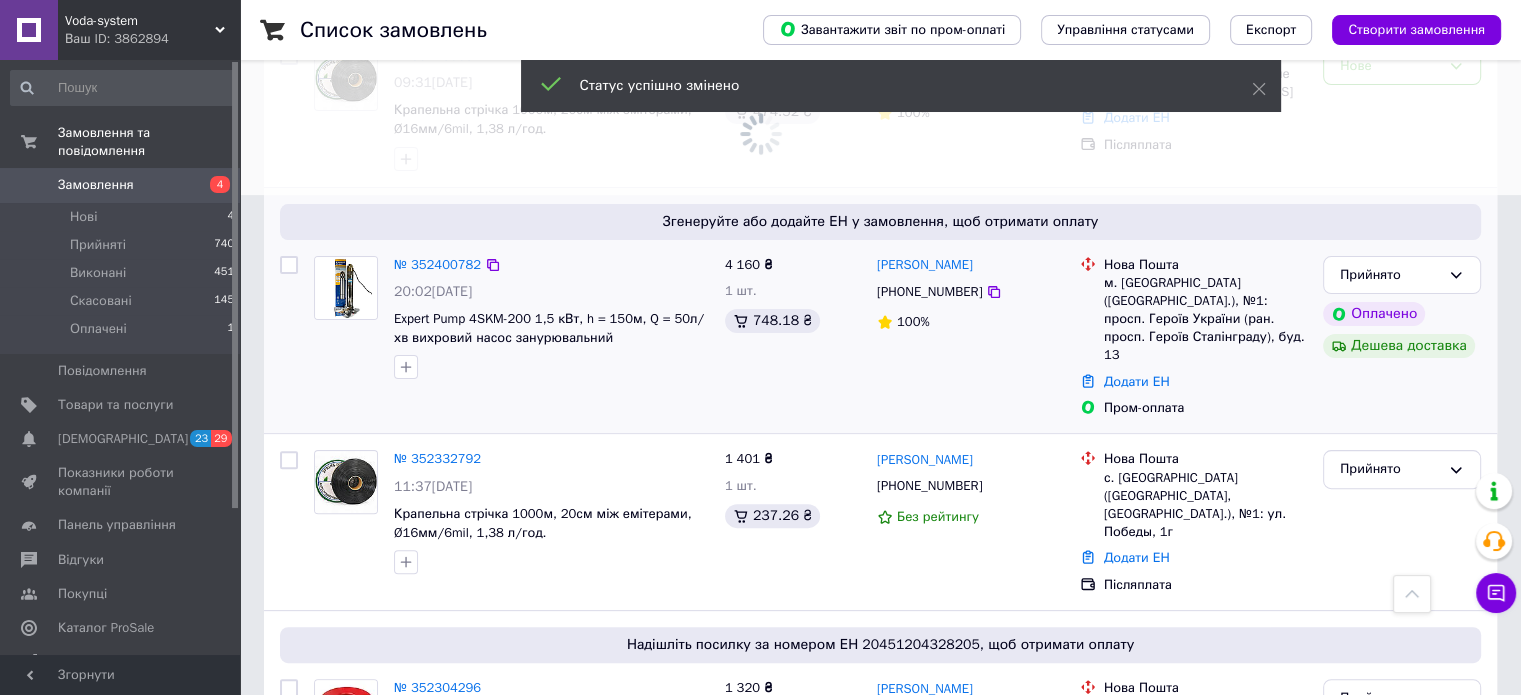 scroll, scrollTop: 656, scrollLeft: 0, axis: vertical 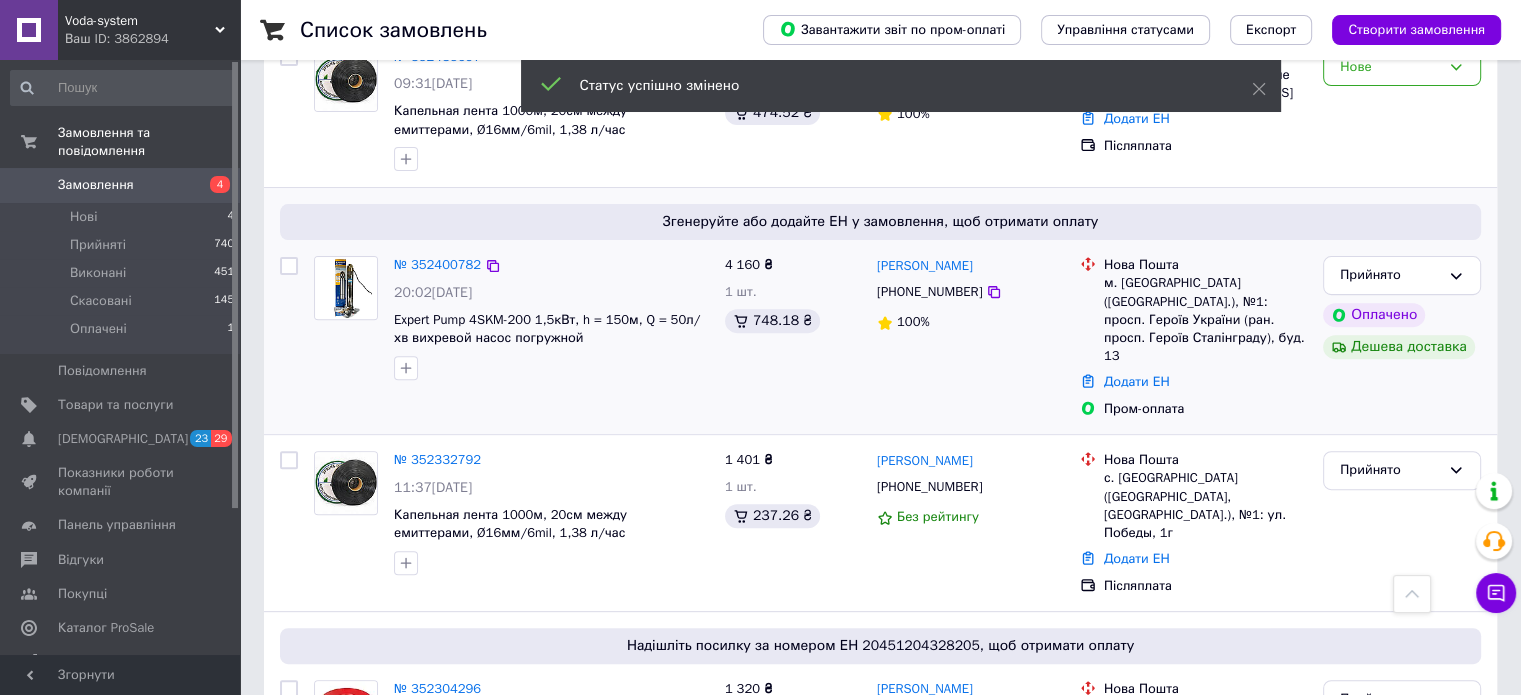 click at bounding box center (346, 288) 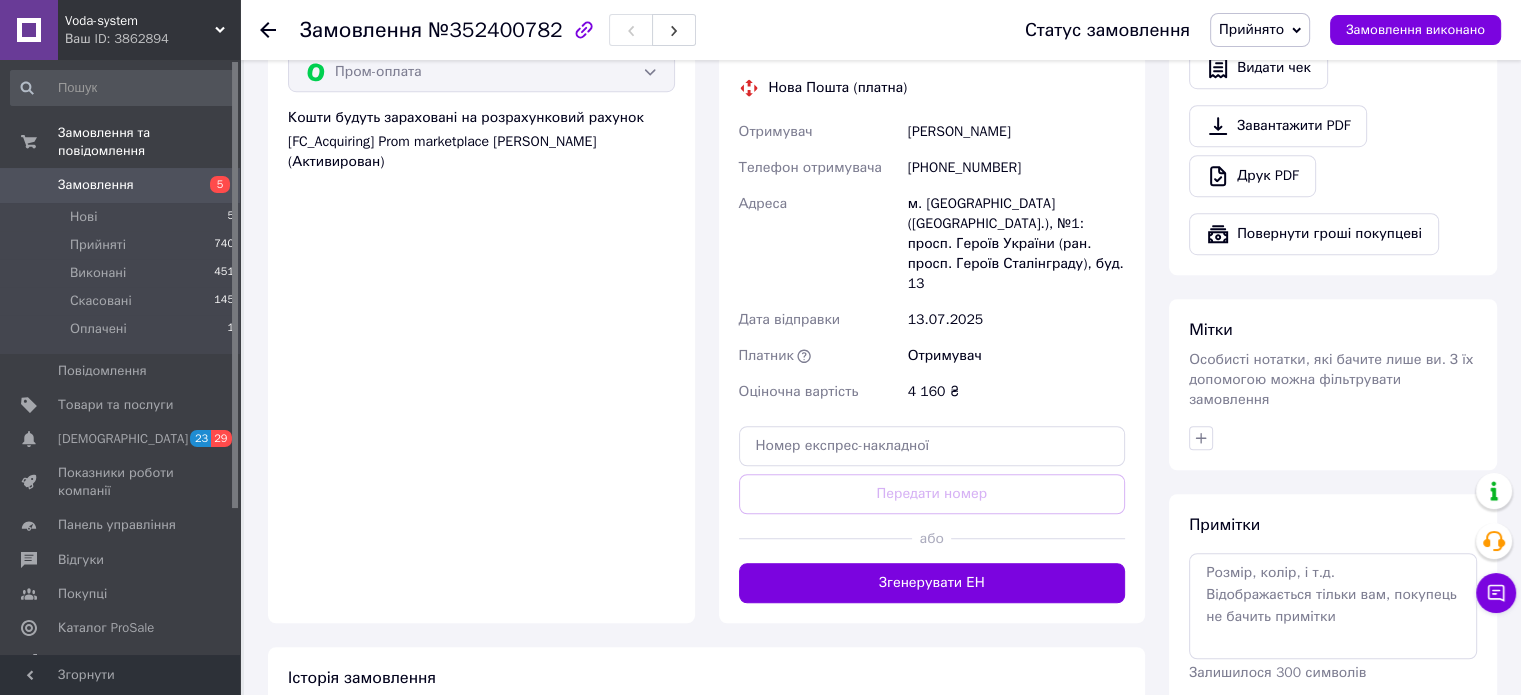 scroll, scrollTop: 1254, scrollLeft: 0, axis: vertical 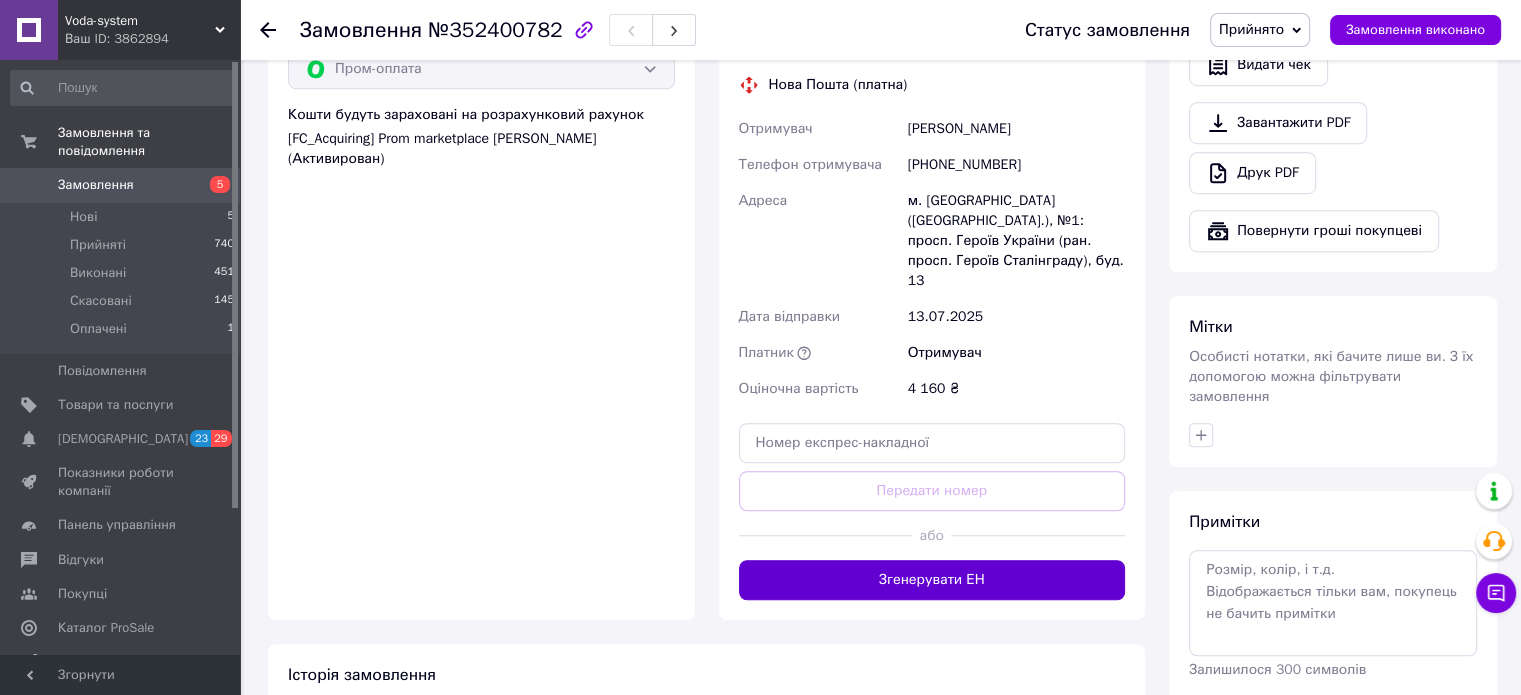 click on "Згенерувати ЕН" at bounding box center [932, 580] 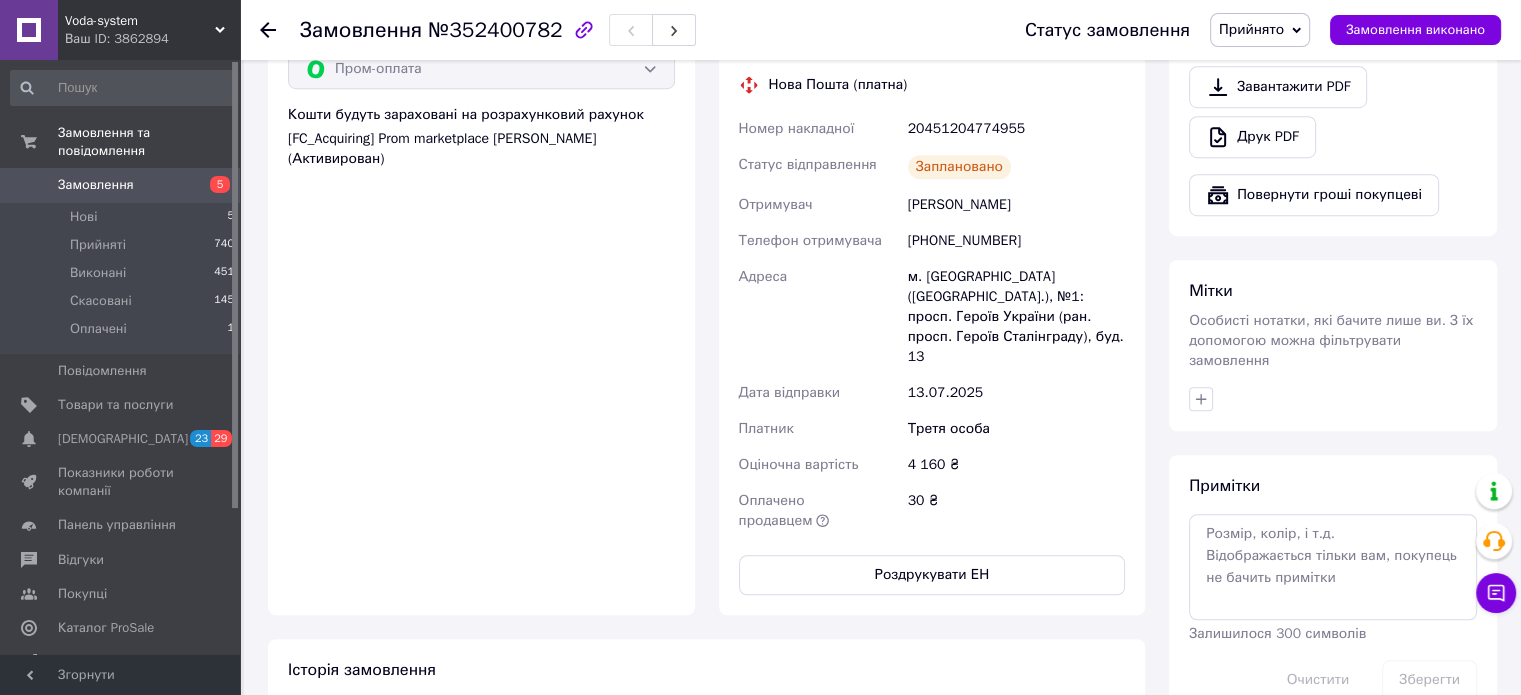 click on "Замовлення" at bounding box center (96, 185) 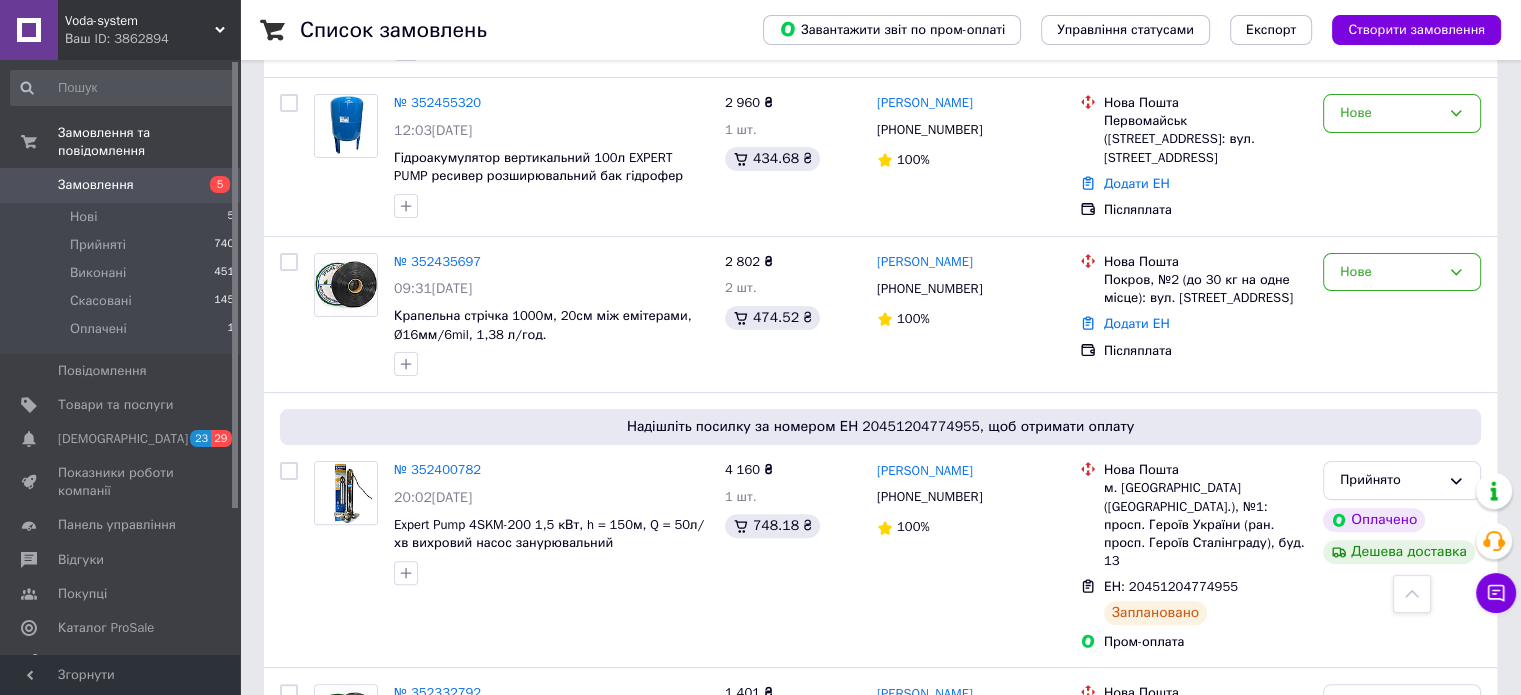 scroll, scrollTop: 500, scrollLeft: 0, axis: vertical 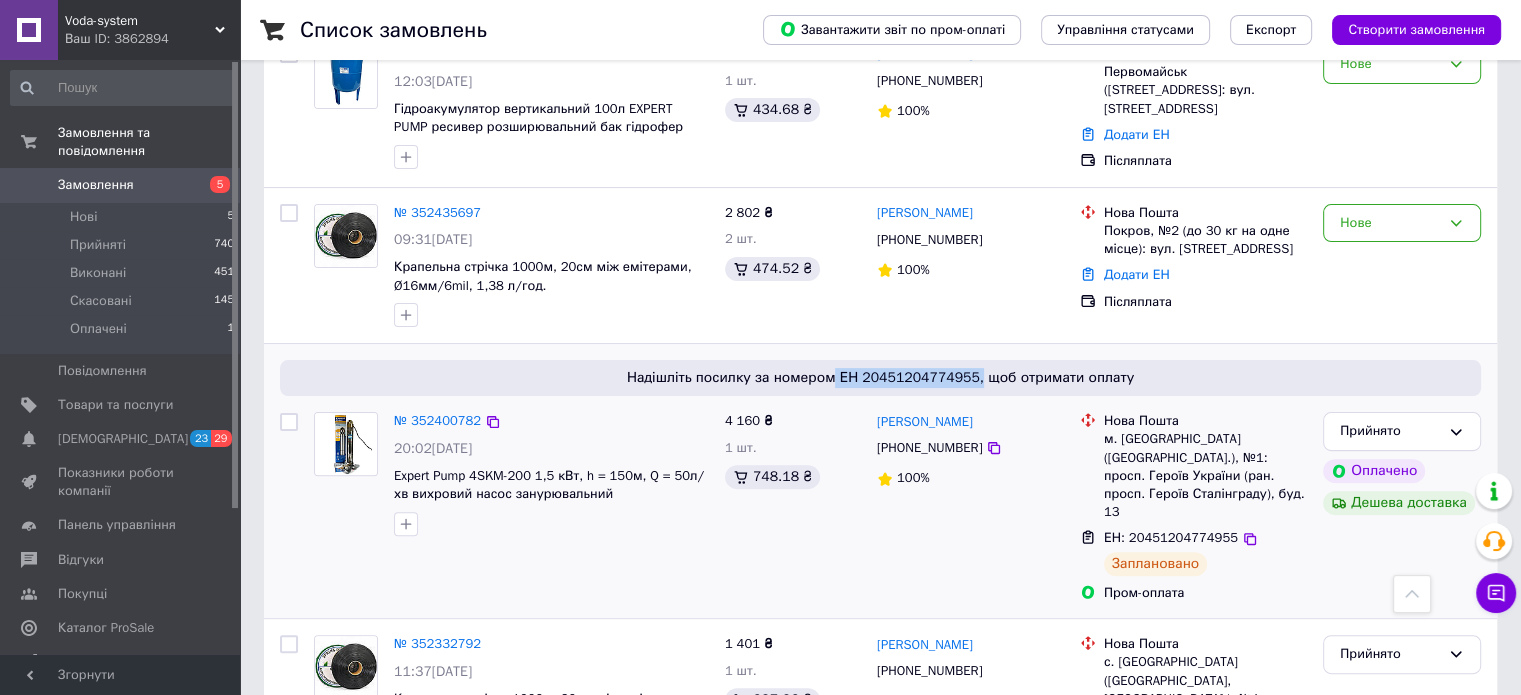 drag, startPoint x: 975, startPoint y: 371, endPoint x: 843, endPoint y: 378, distance: 132.18547 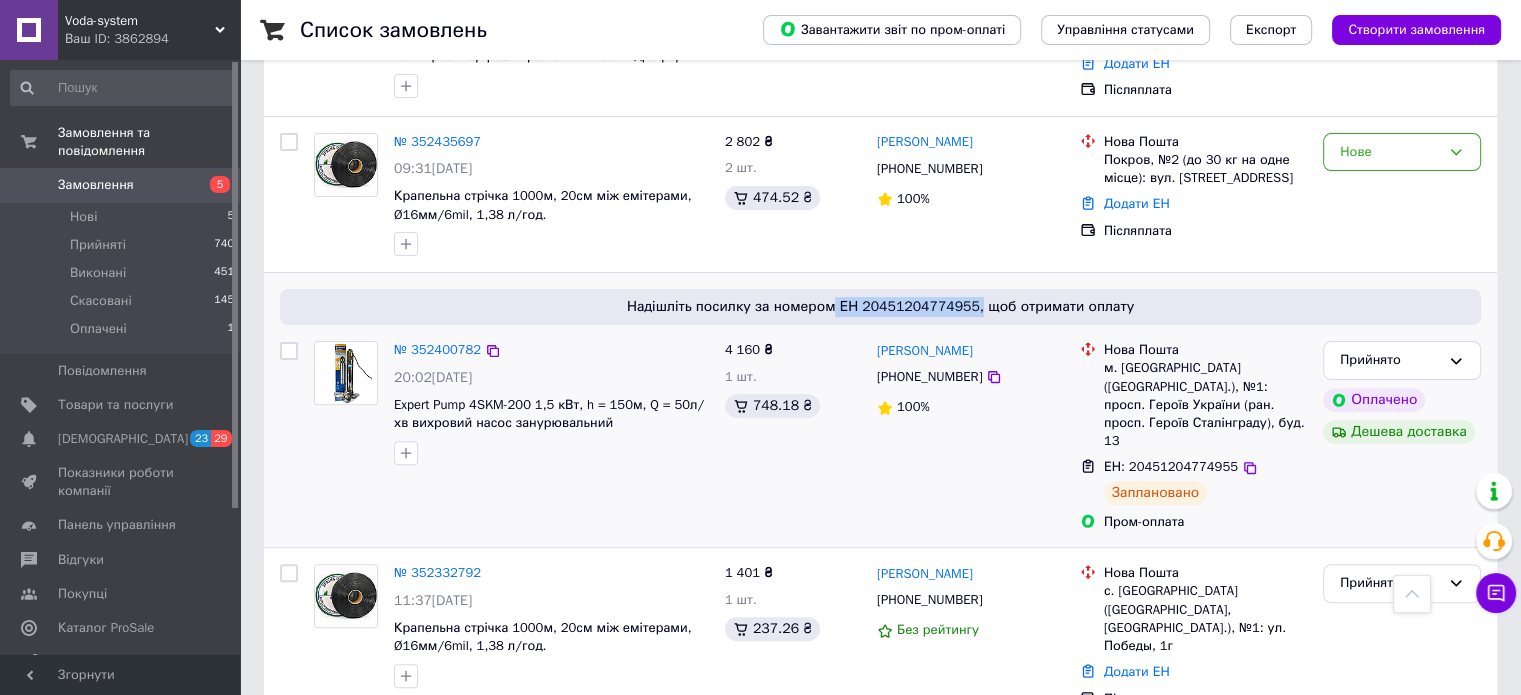 scroll, scrollTop: 600, scrollLeft: 0, axis: vertical 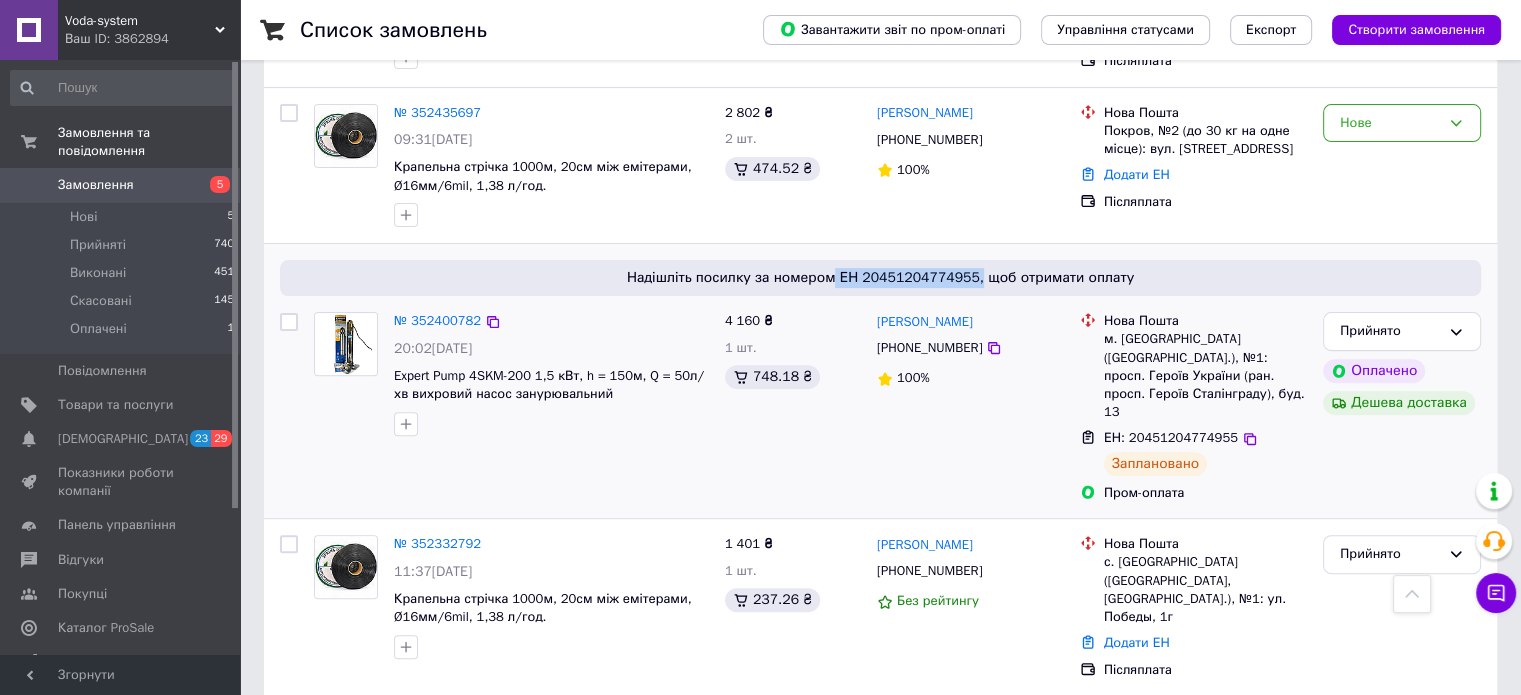 copy on "ЕН 20451204774955," 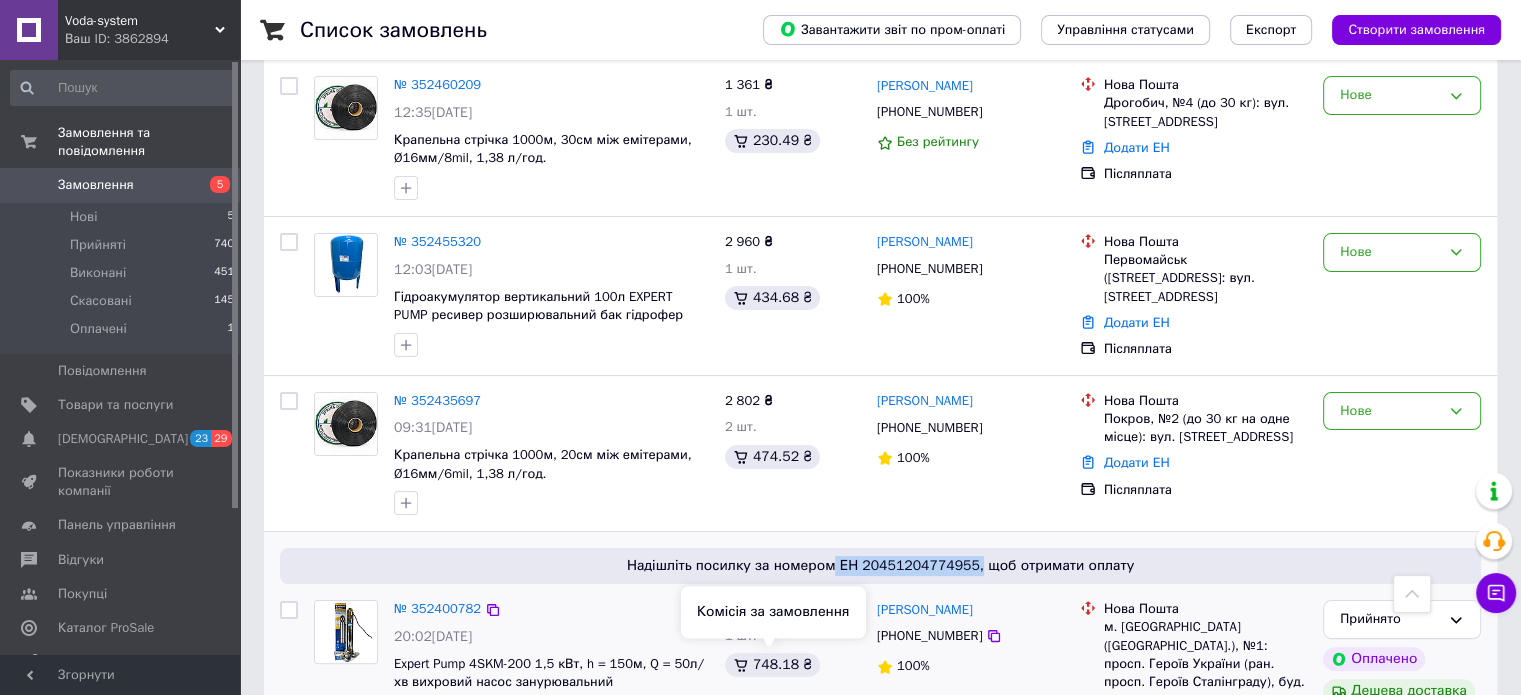 scroll, scrollTop: 300, scrollLeft: 0, axis: vertical 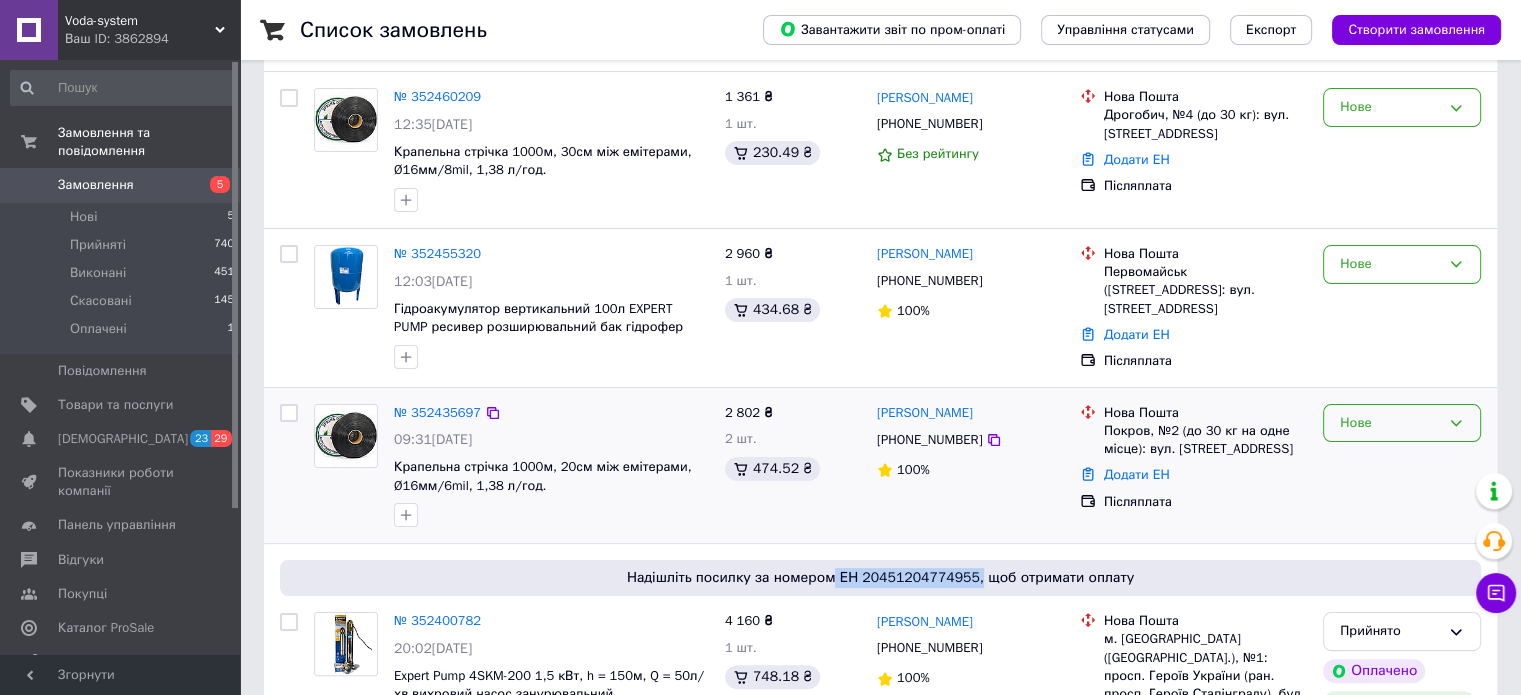 click 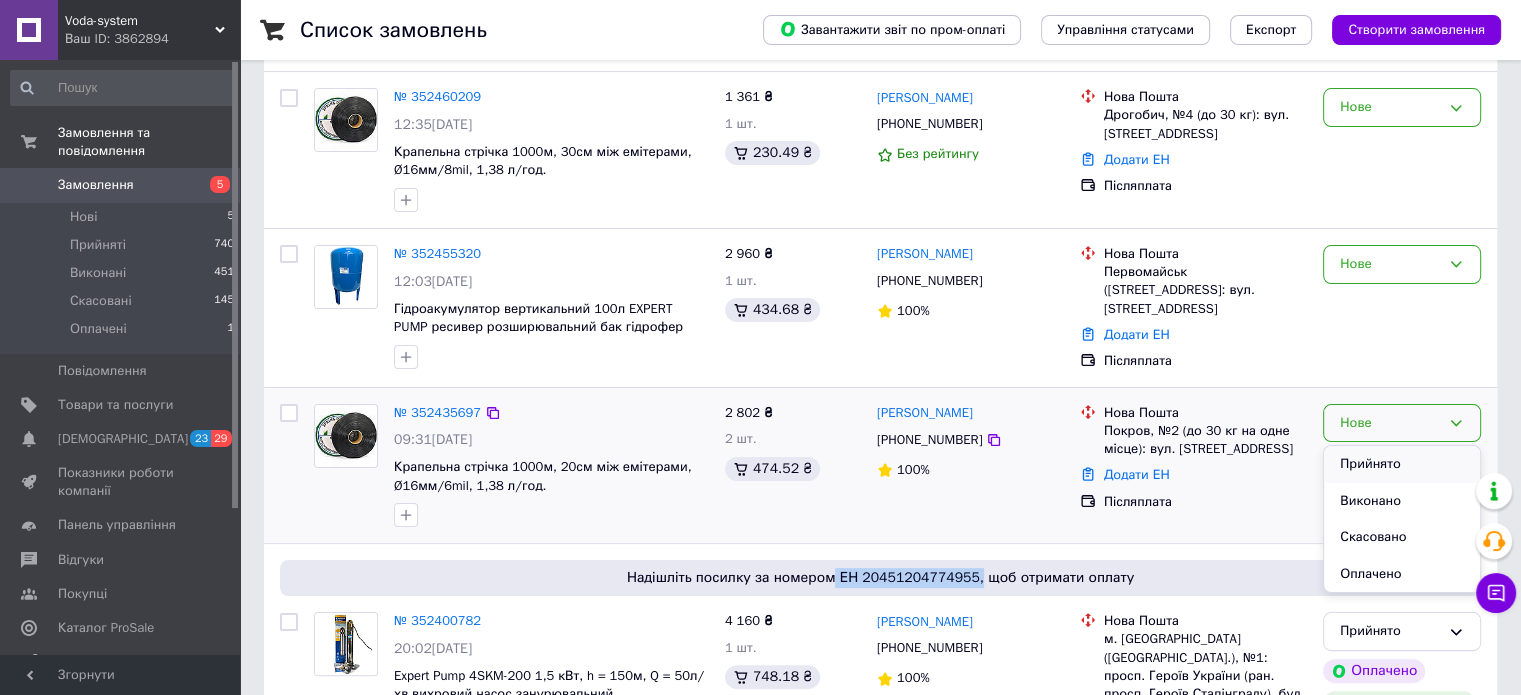 click on "Прийнято" at bounding box center [1402, 464] 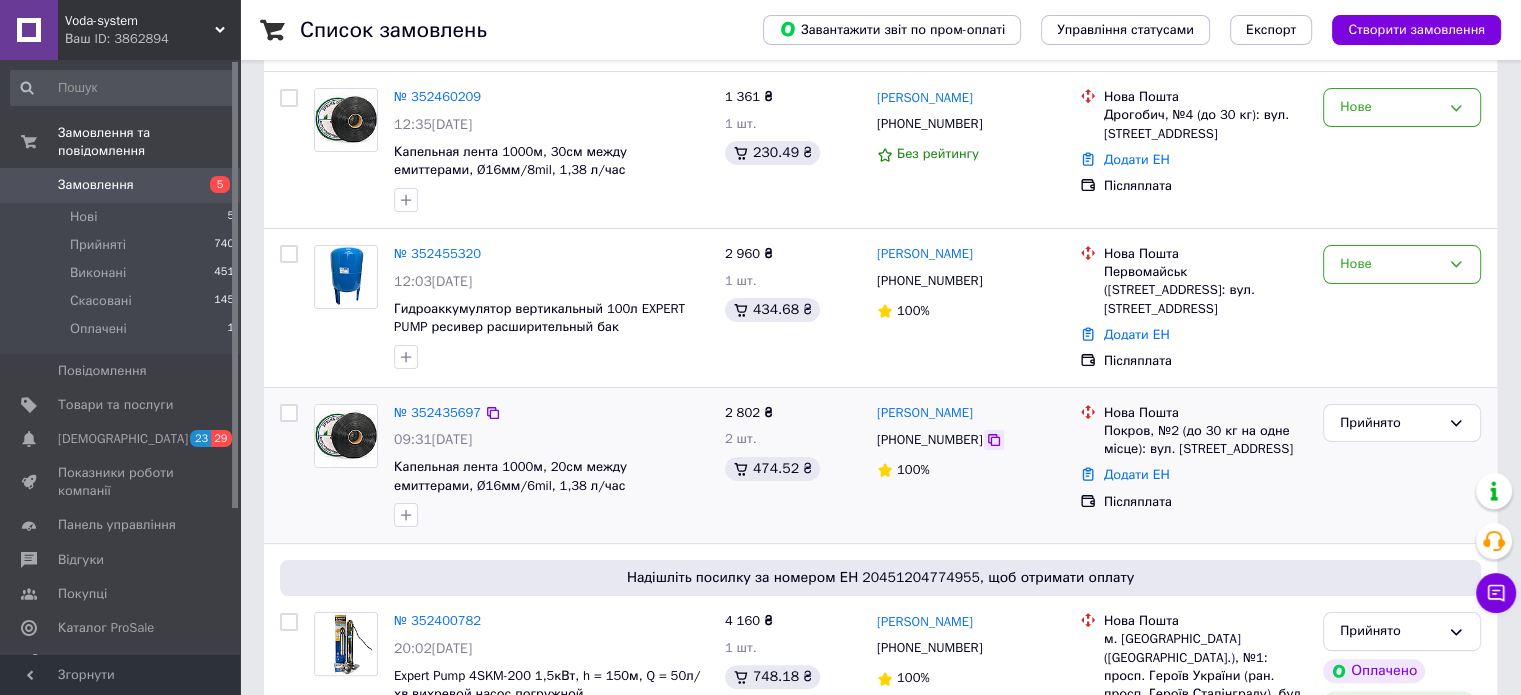 click 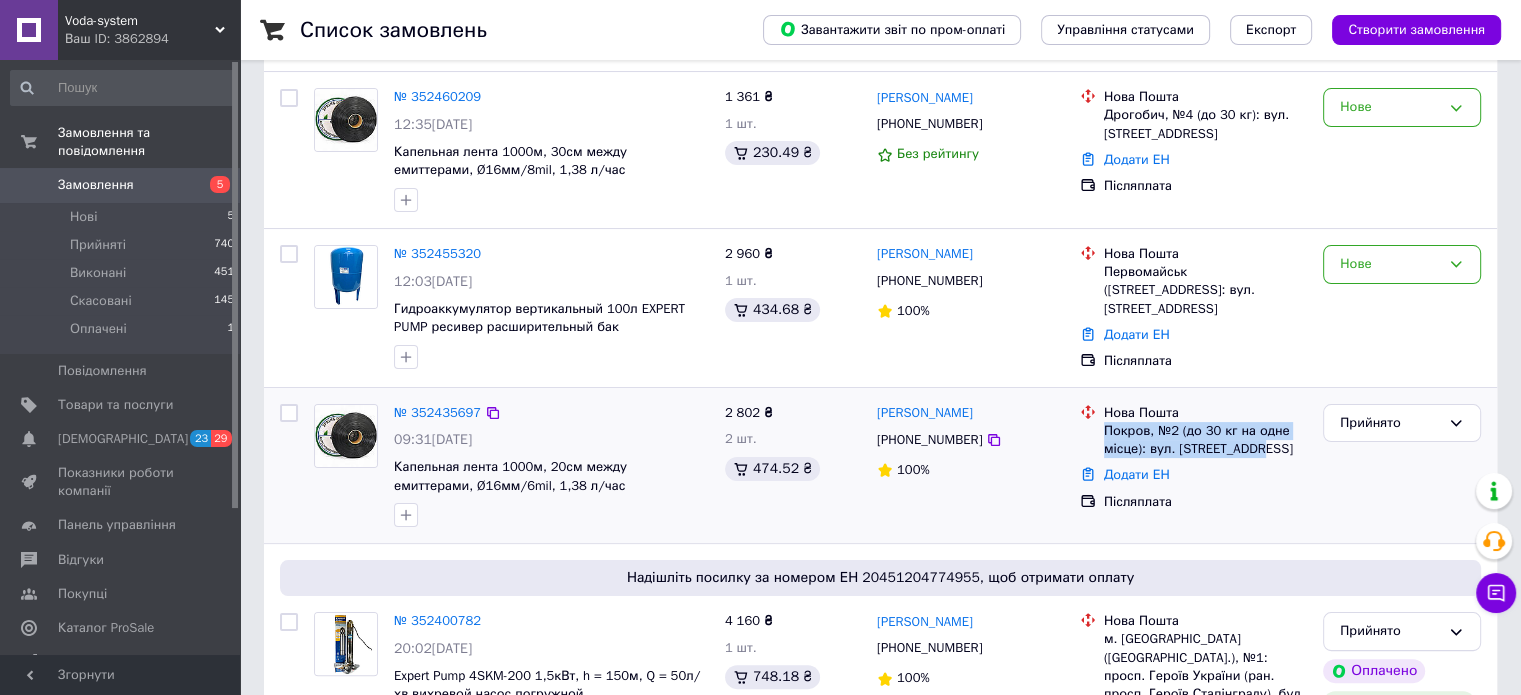 drag, startPoint x: 1254, startPoint y: 446, endPoint x: 1100, endPoint y: 432, distance: 154.63506 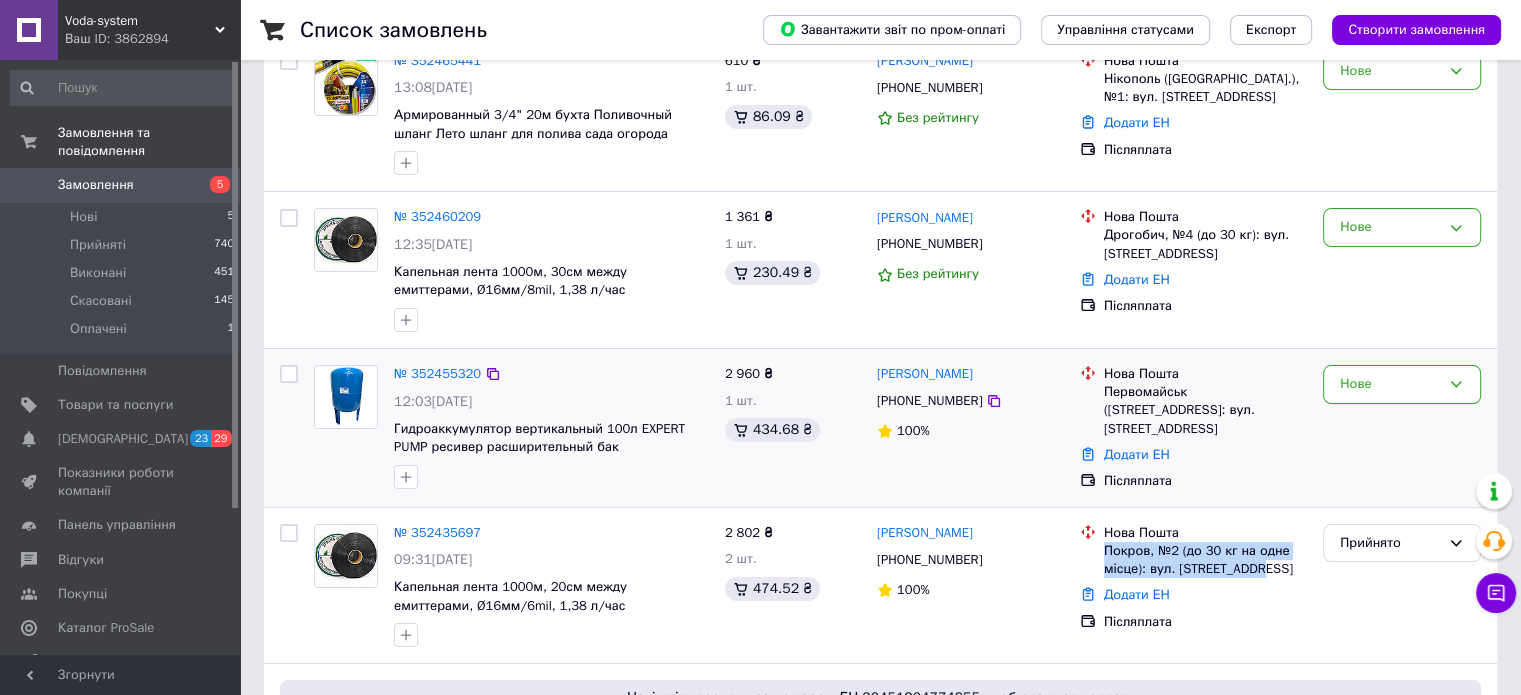 scroll, scrollTop: 200, scrollLeft: 0, axis: vertical 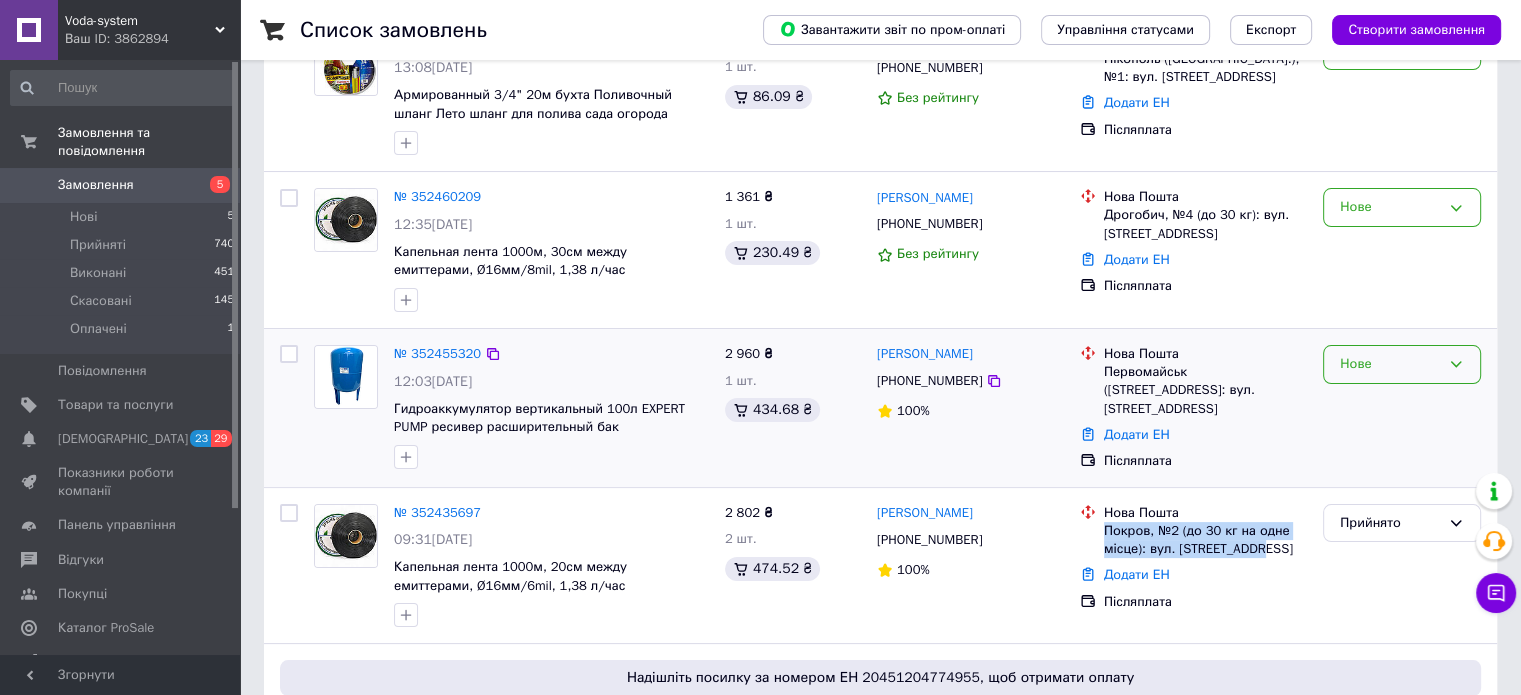 click 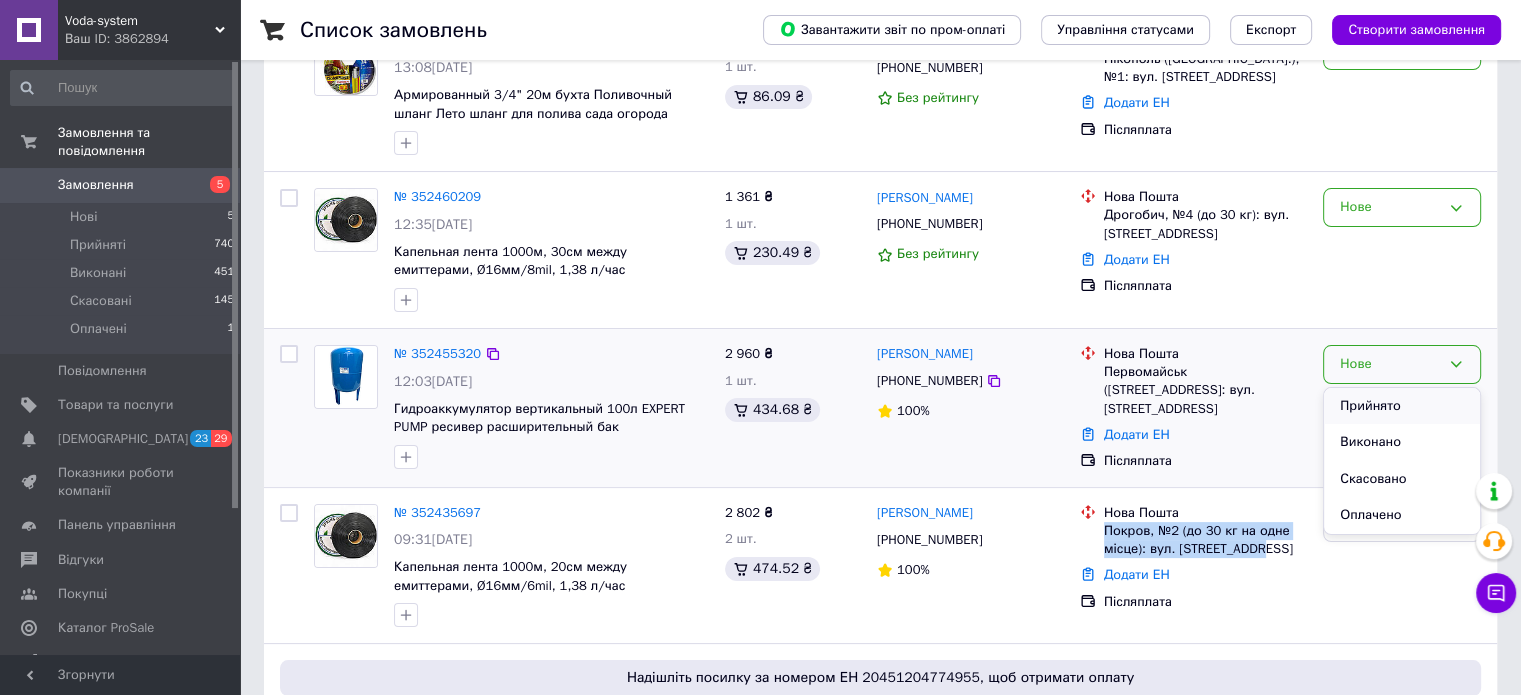 click on "Прийнято" at bounding box center [1402, 406] 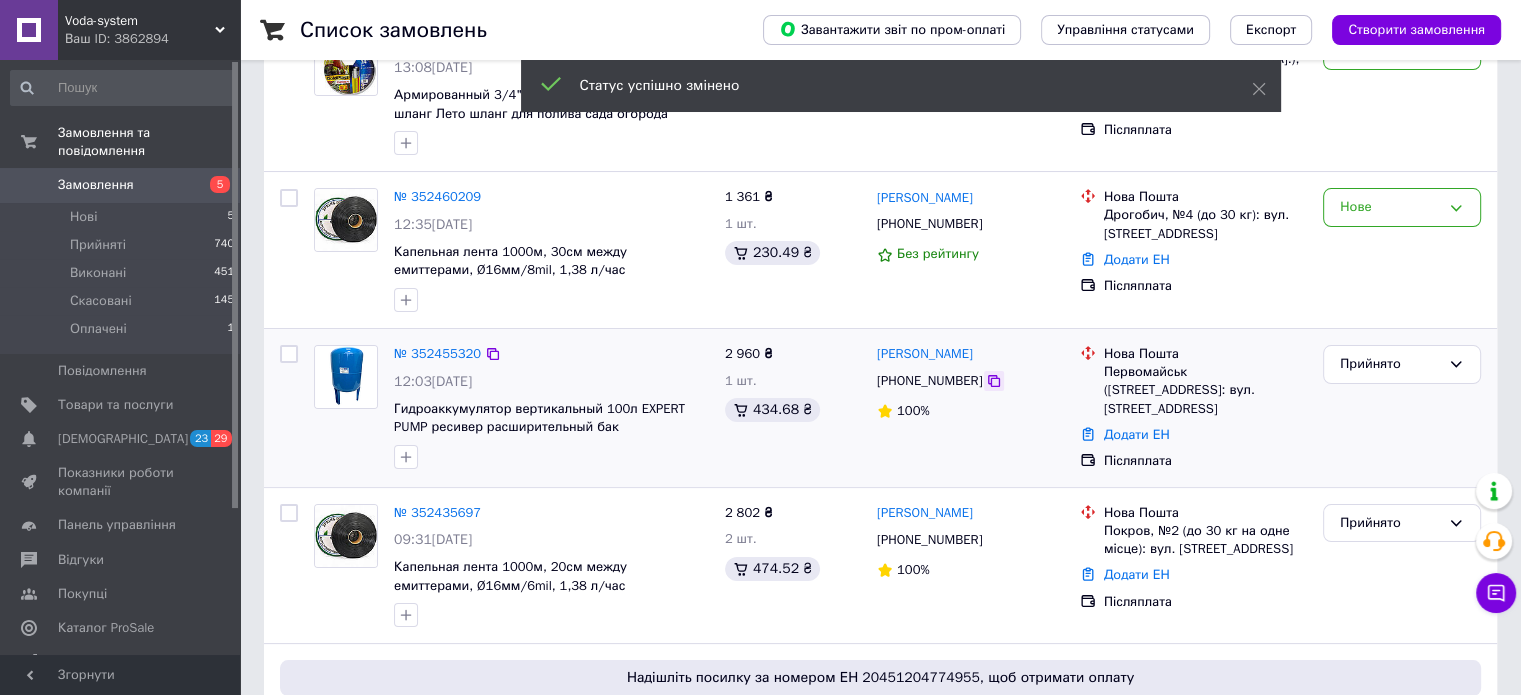 click 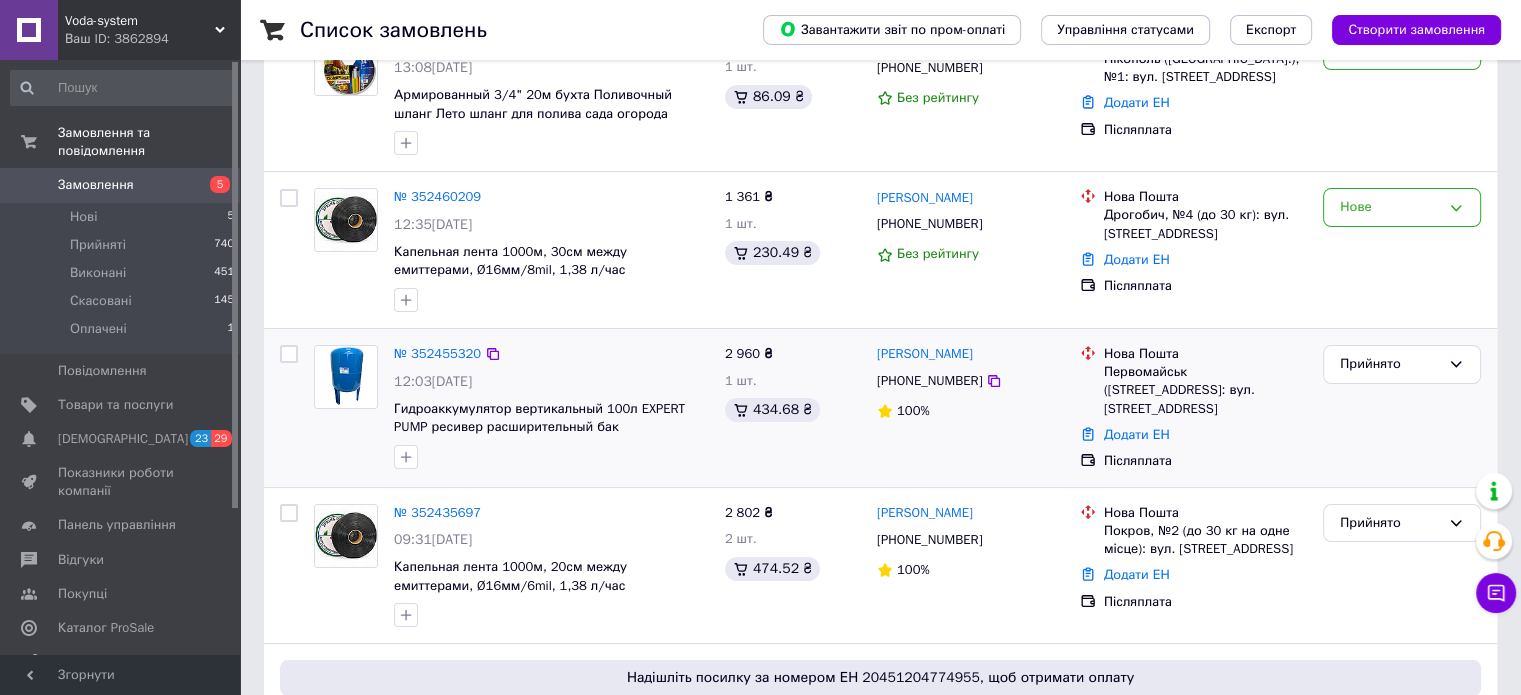 drag, startPoint x: 1305, startPoint y: 391, endPoint x: 1100, endPoint y: 375, distance: 205.62344 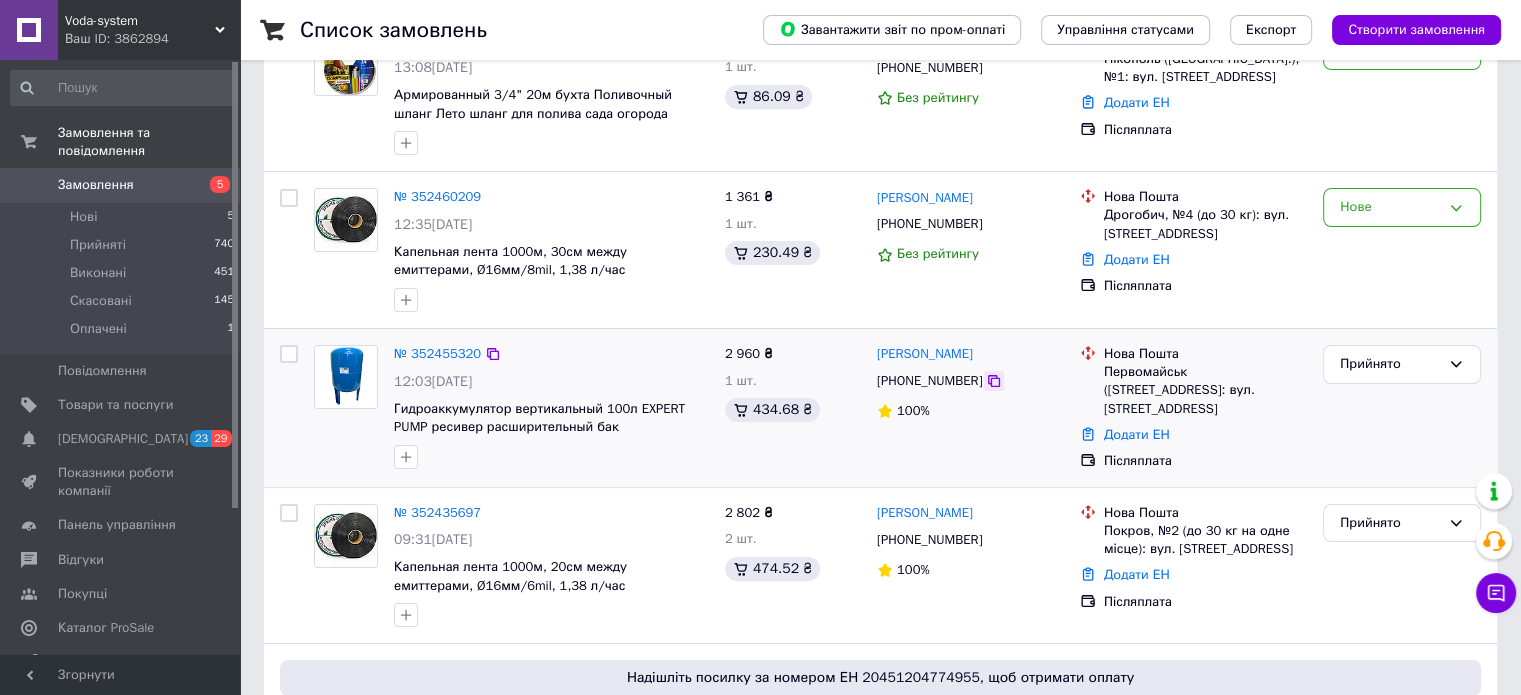 click 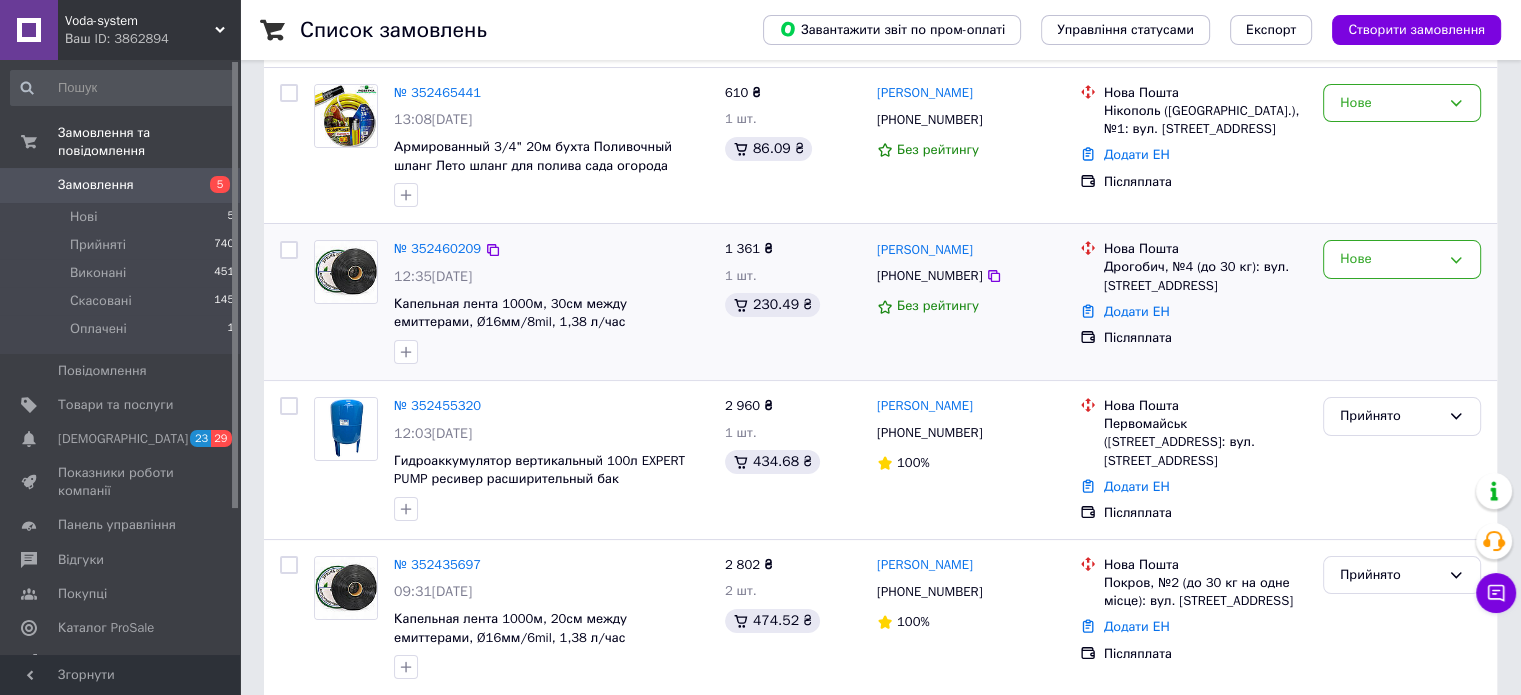 scroll, scrollTop: 100, scrollLeft: 0, axis: vertical 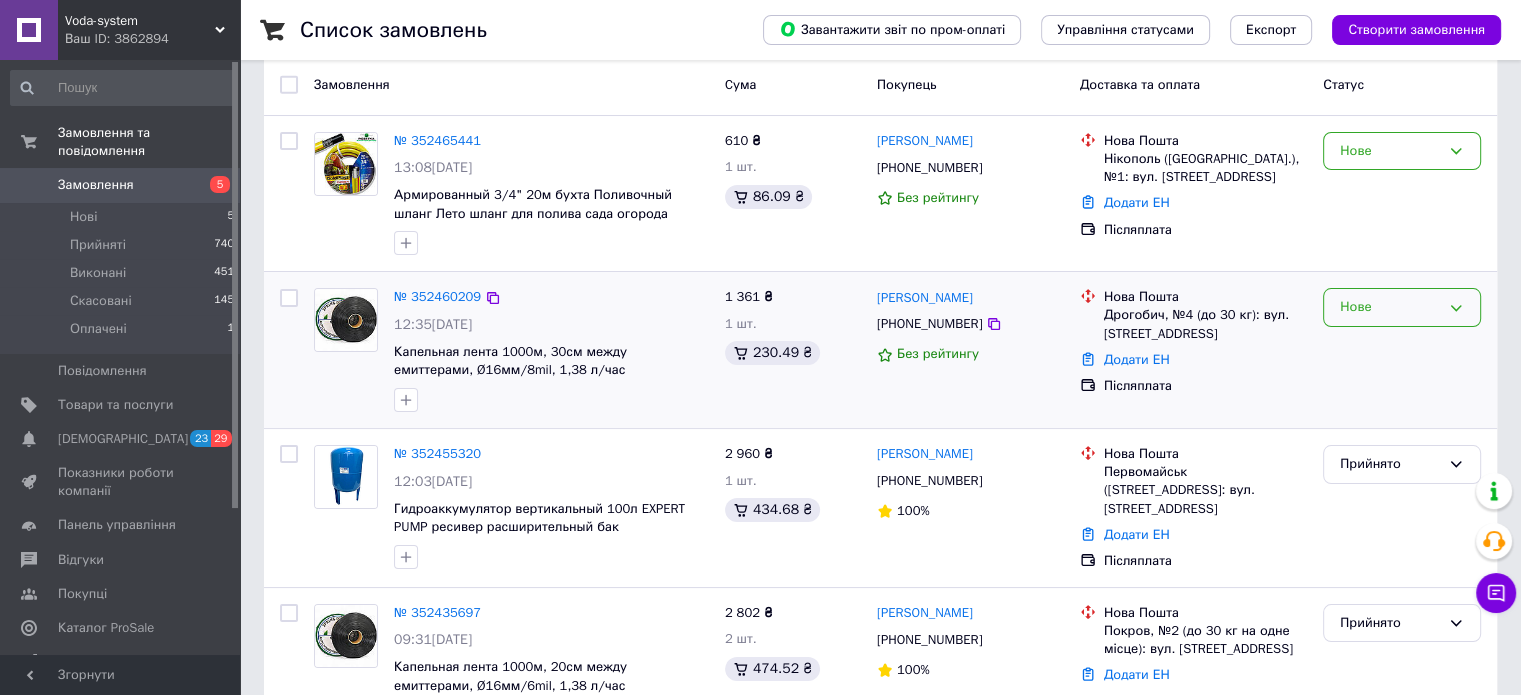 click 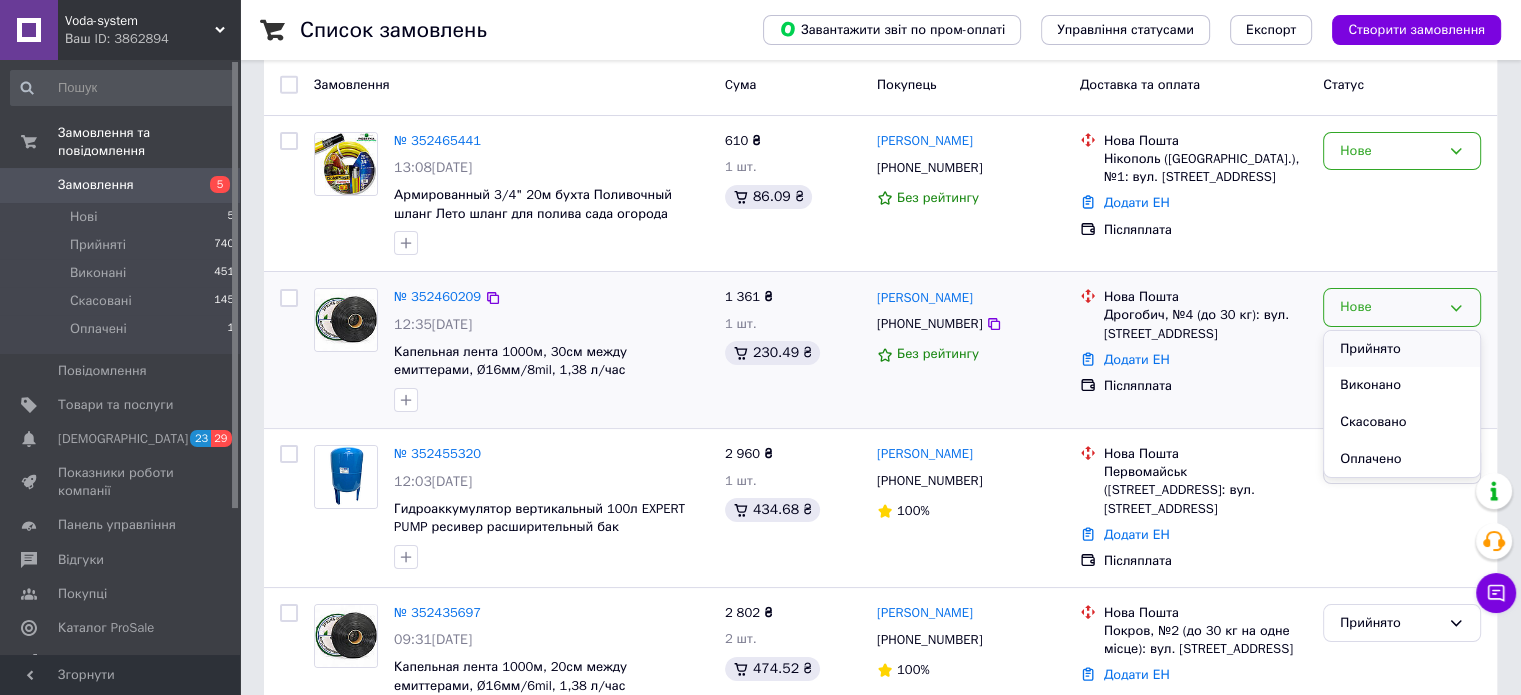 click on "Прийнято" at bounding box center [1402, 349] 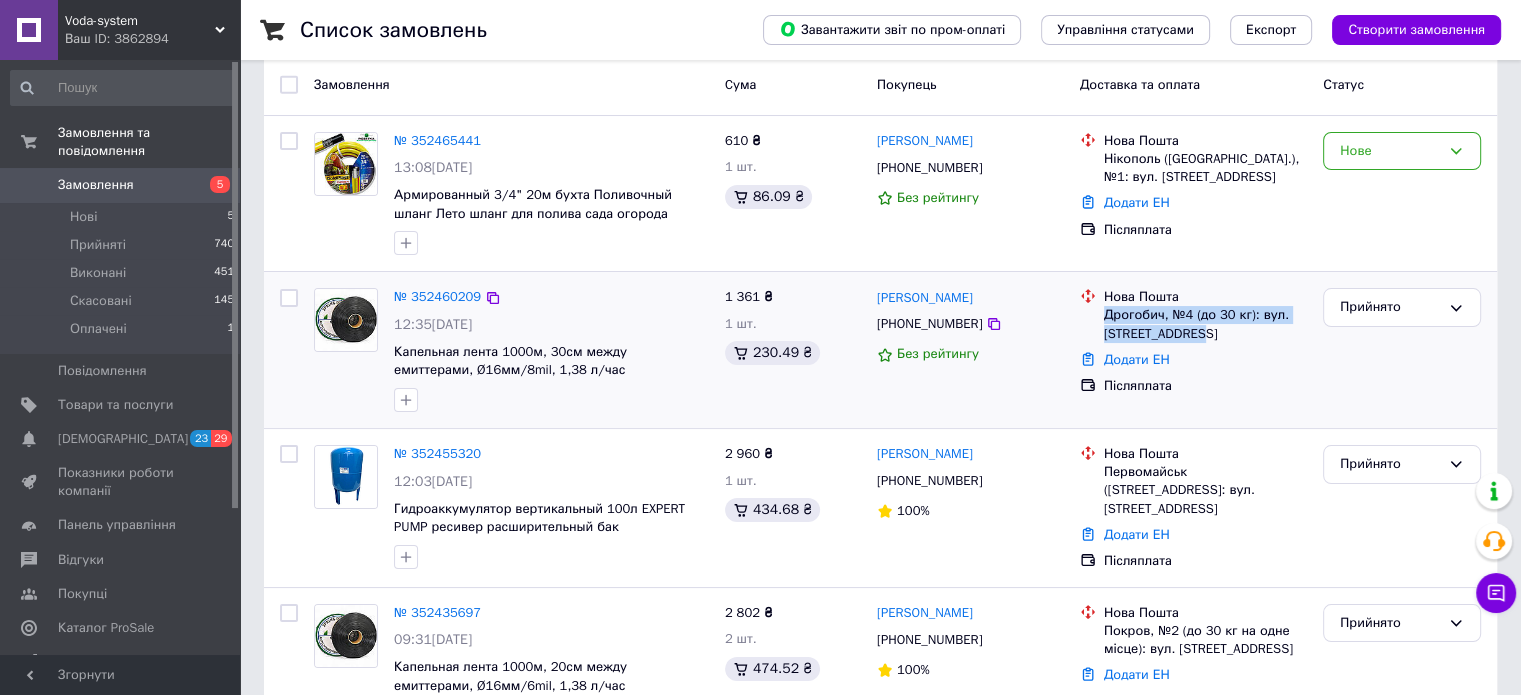 drag, startPoint x: 1198, startPoint y: 335, endPoint x: 1102, endPoint y: 320, distance: 97.16481 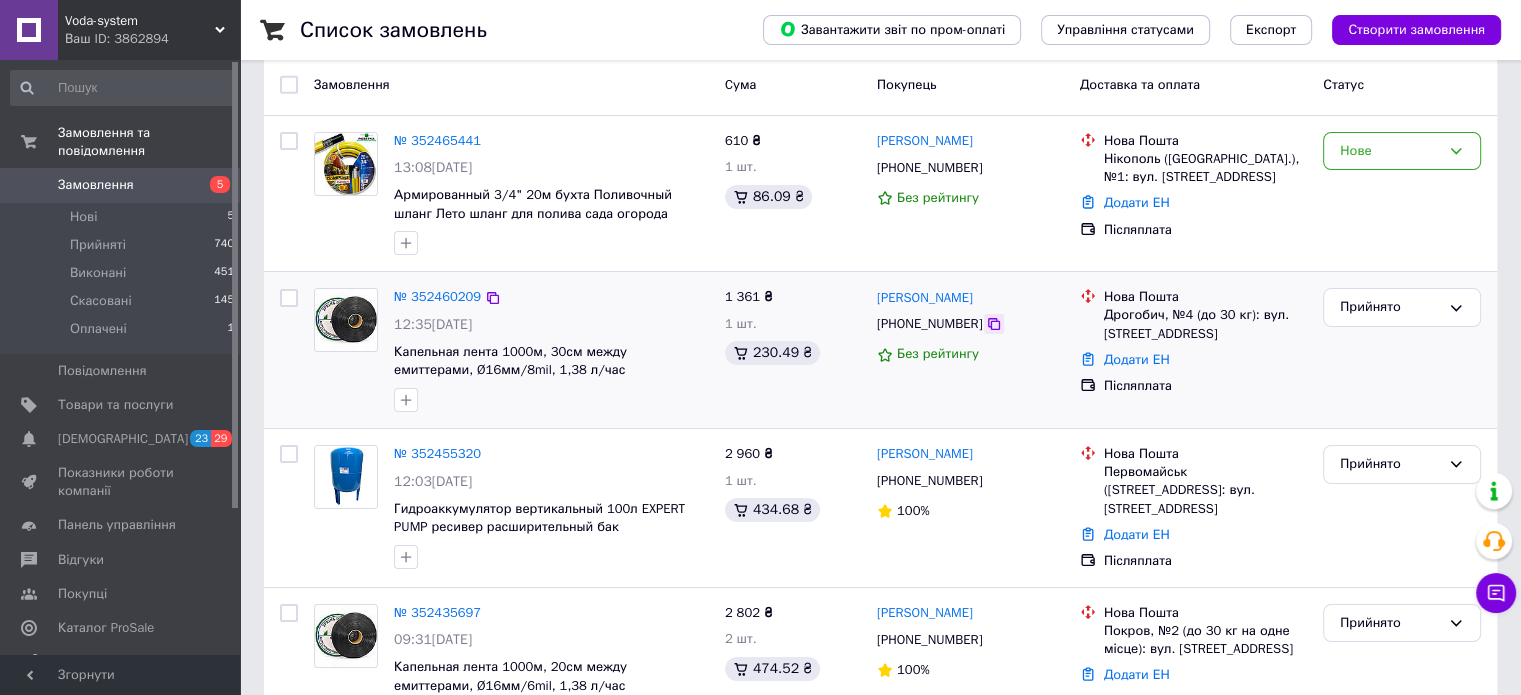 click 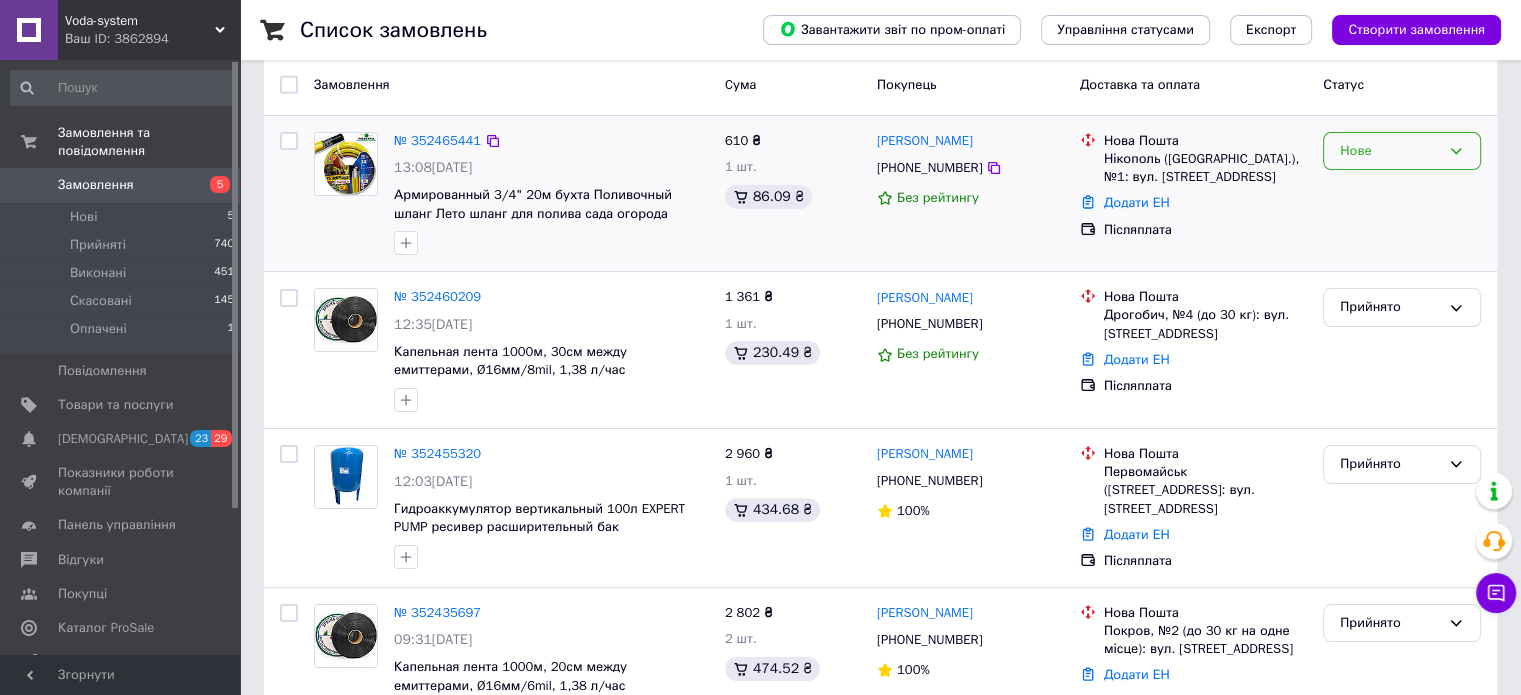 click 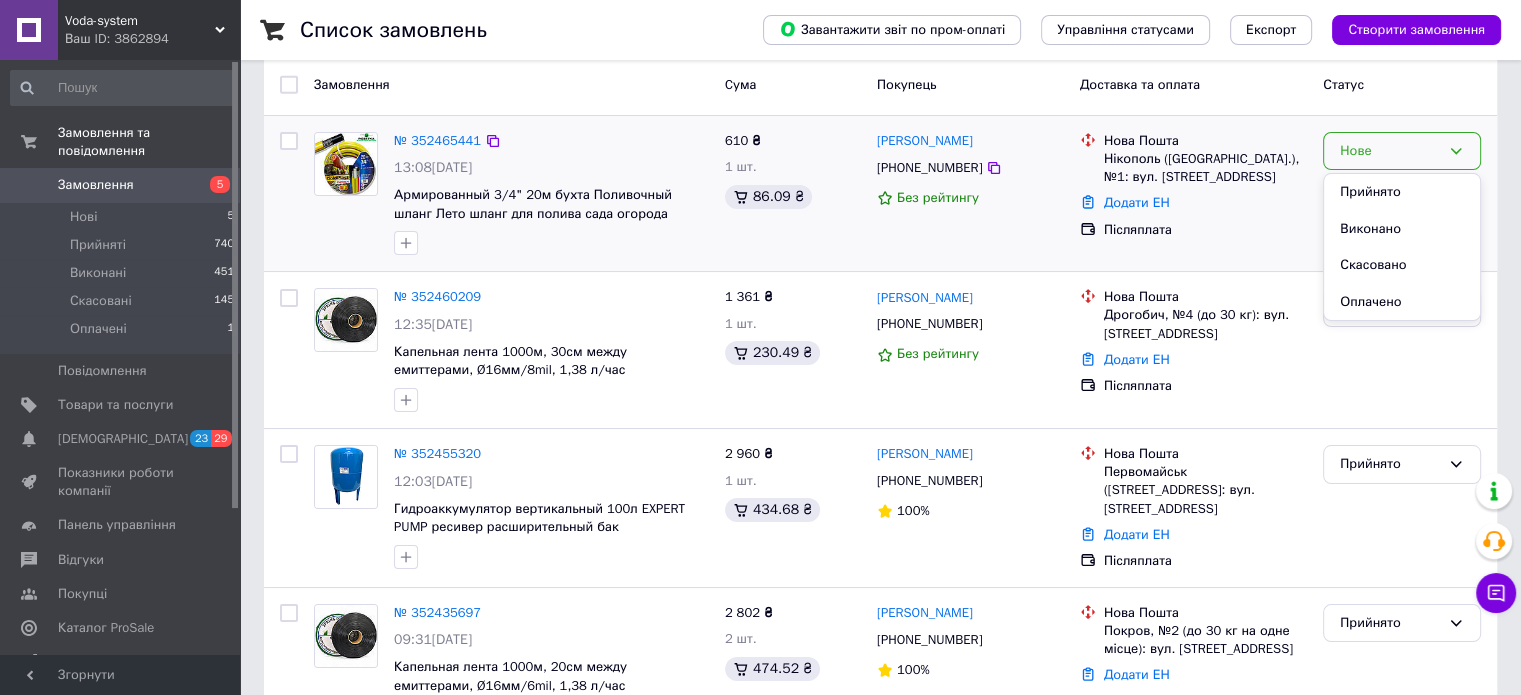 click on "Прийнято" at bounding box center (1402, 192) 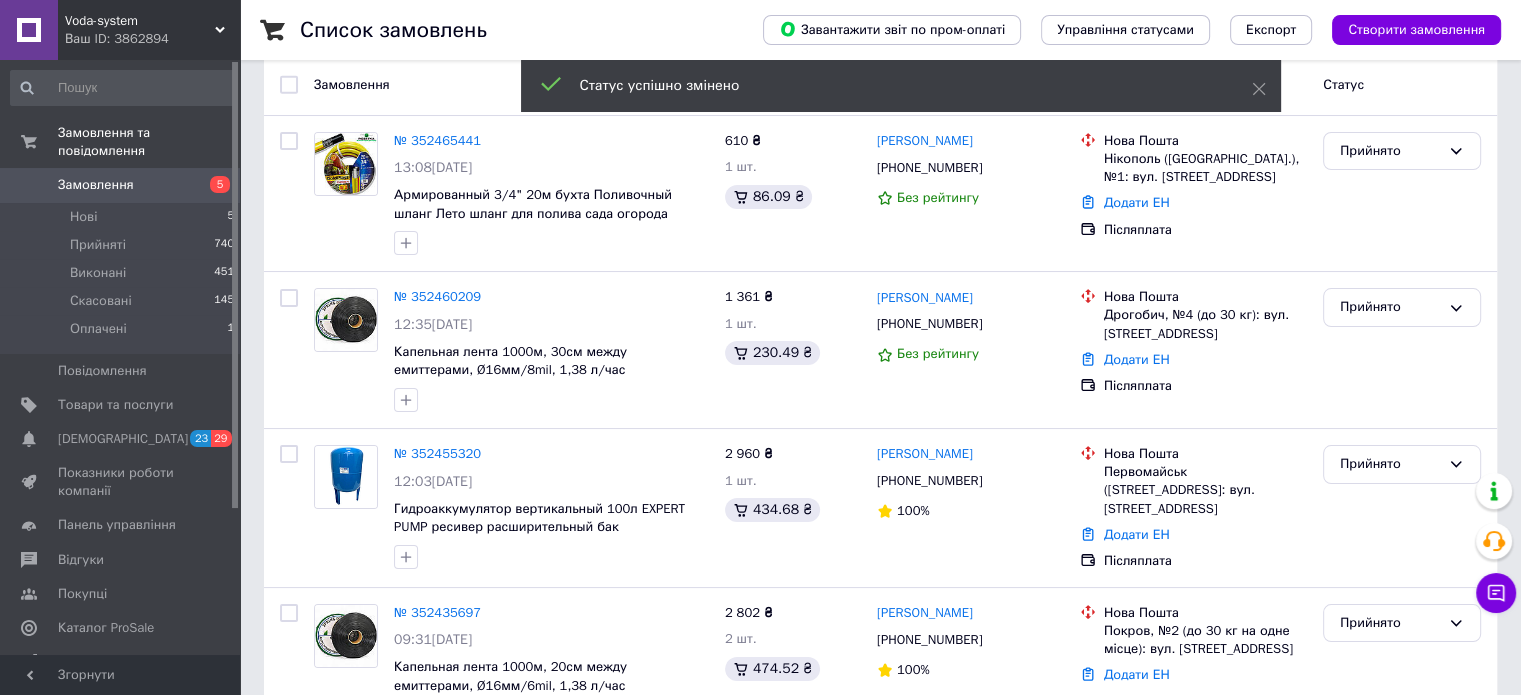 scroll, scrollTop: 0, scrollLeft: 0, axis: both 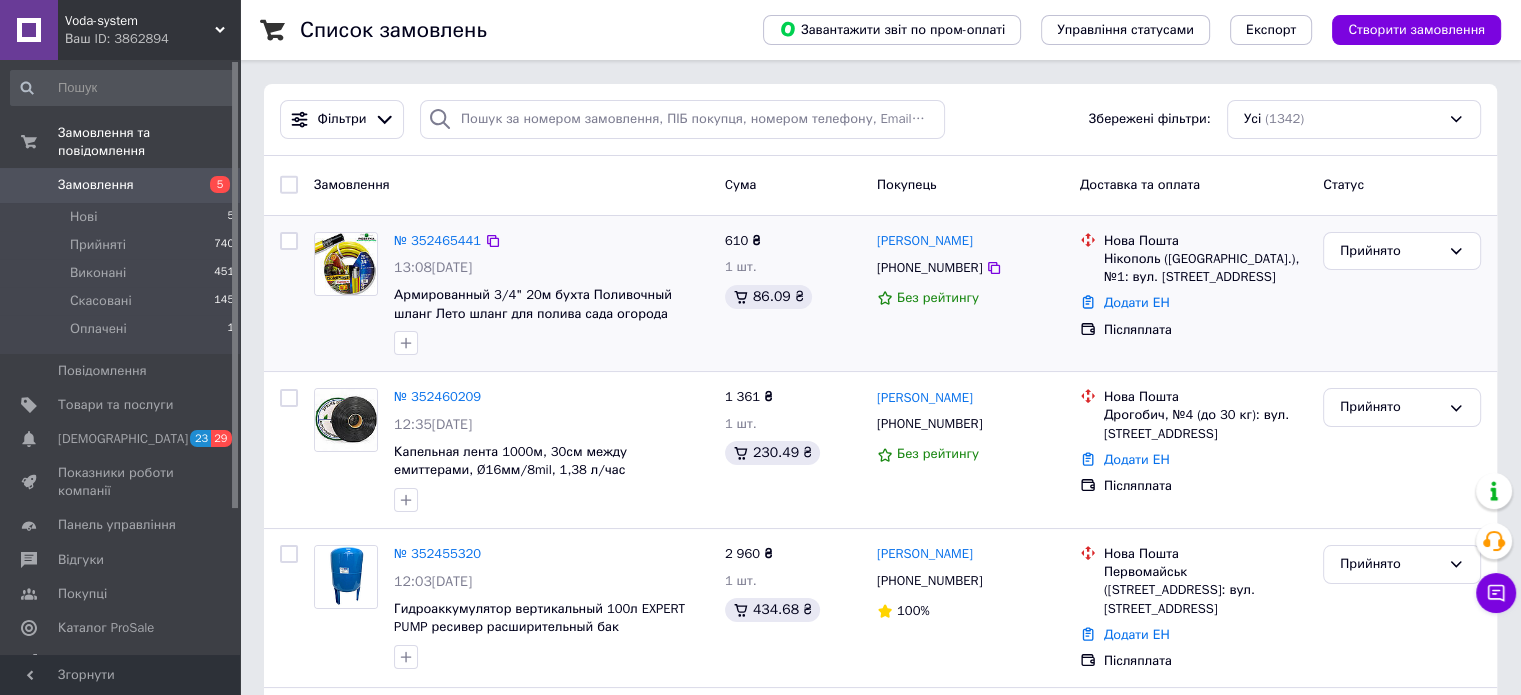 drag, startPoint x: 1304, startPoint y: 273, endPoint x: 1101, endPoint y: 254, distance: 203.88722 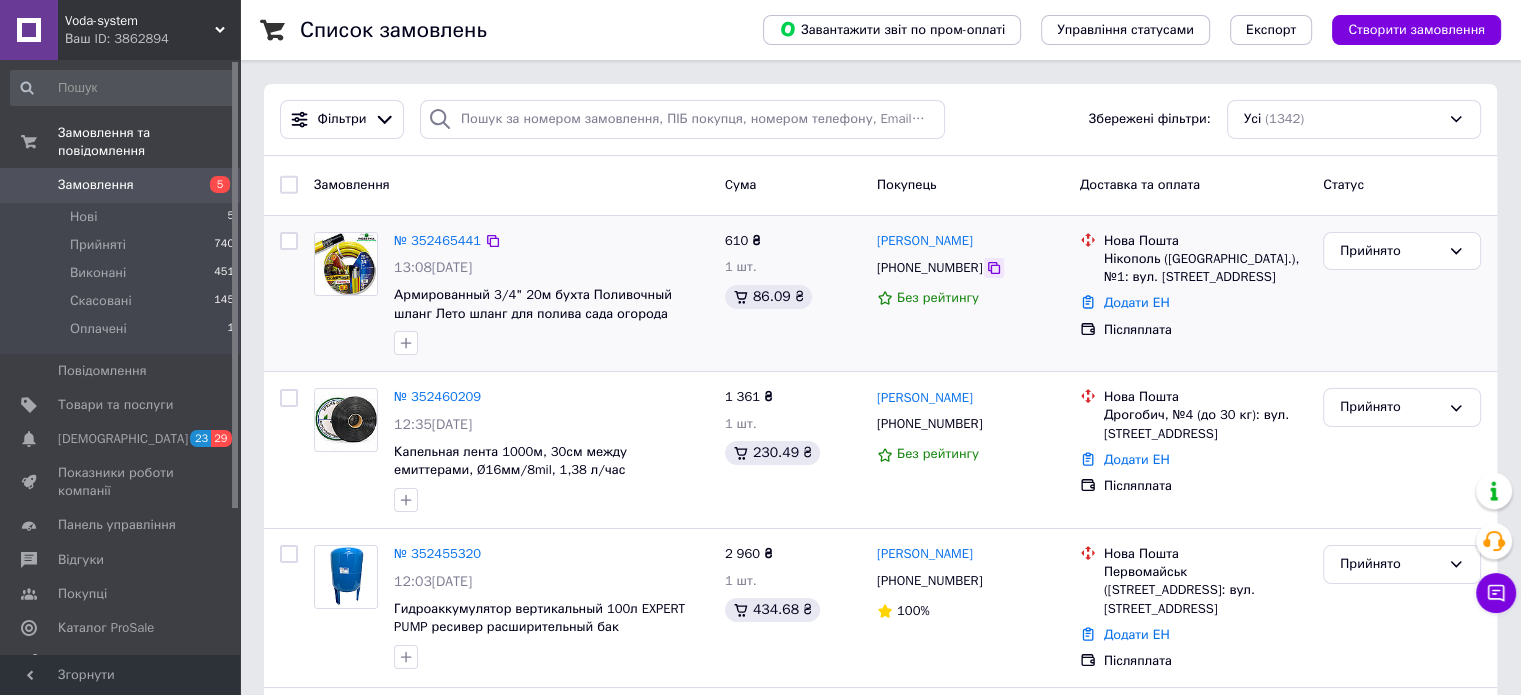 click 